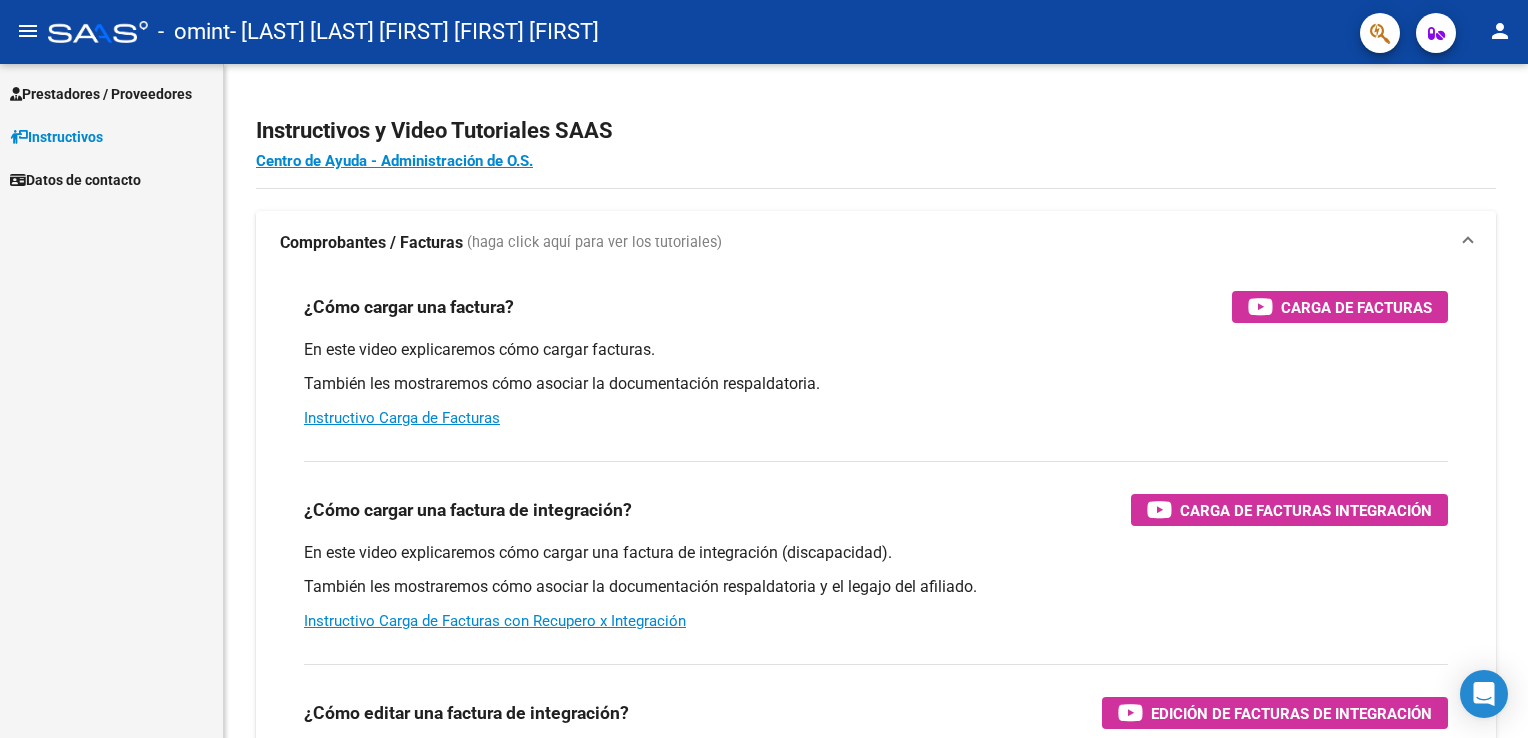 scroll, scrollTop: 0, scrollLeft: 0, axis: both 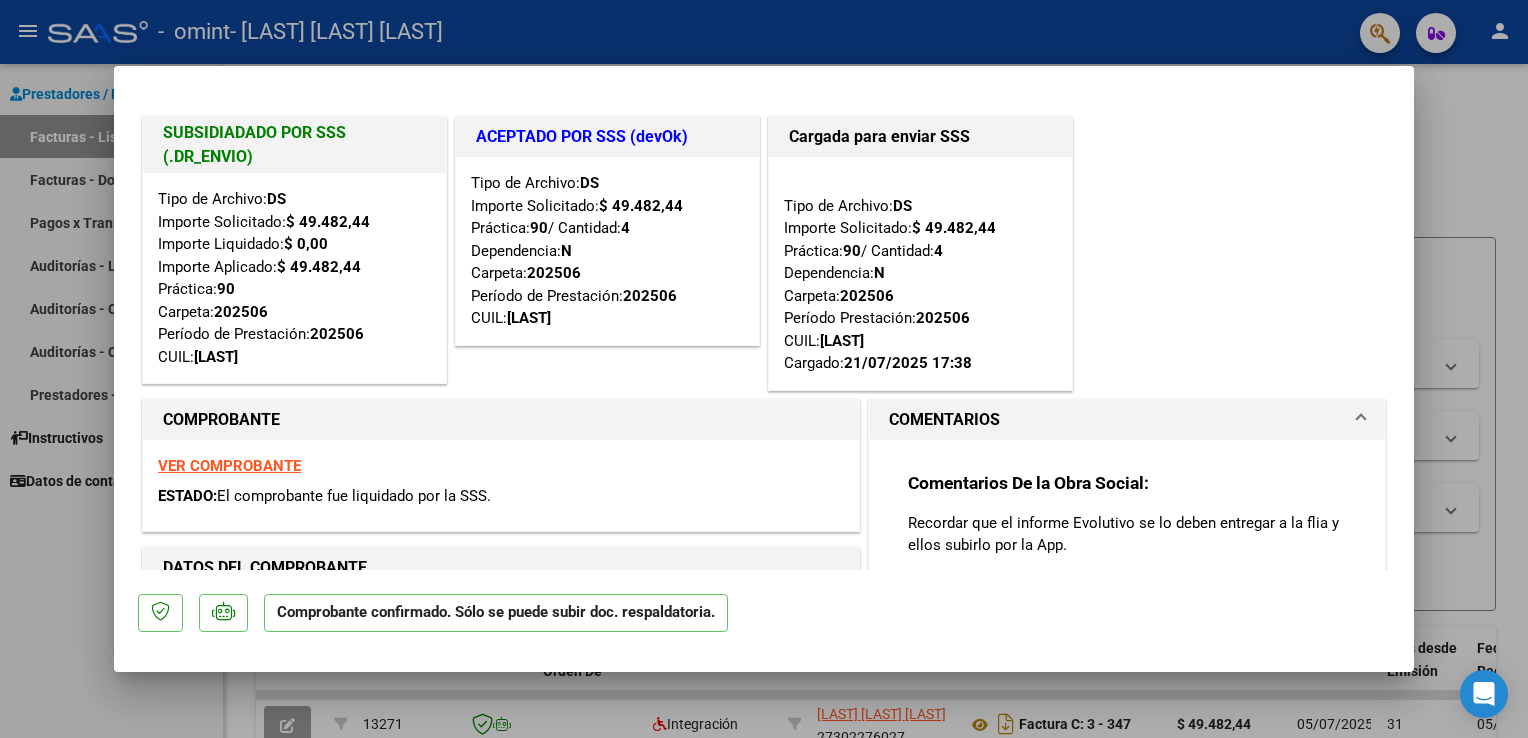 click on "Comprobante confirmado. Sólo se puede subir doc. respaldatoria." 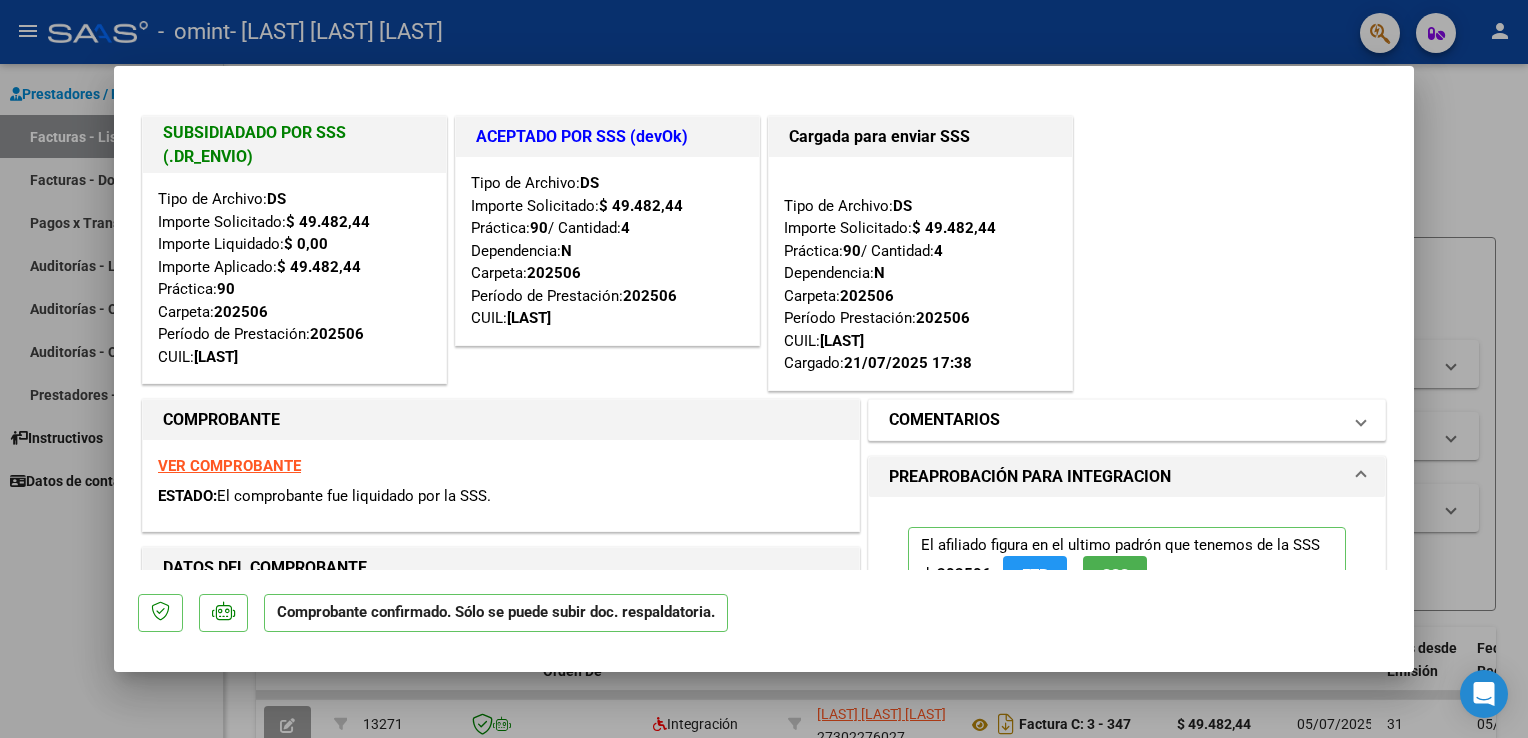 click on "COMENTARIOS" at bounding box center (1127, 420) 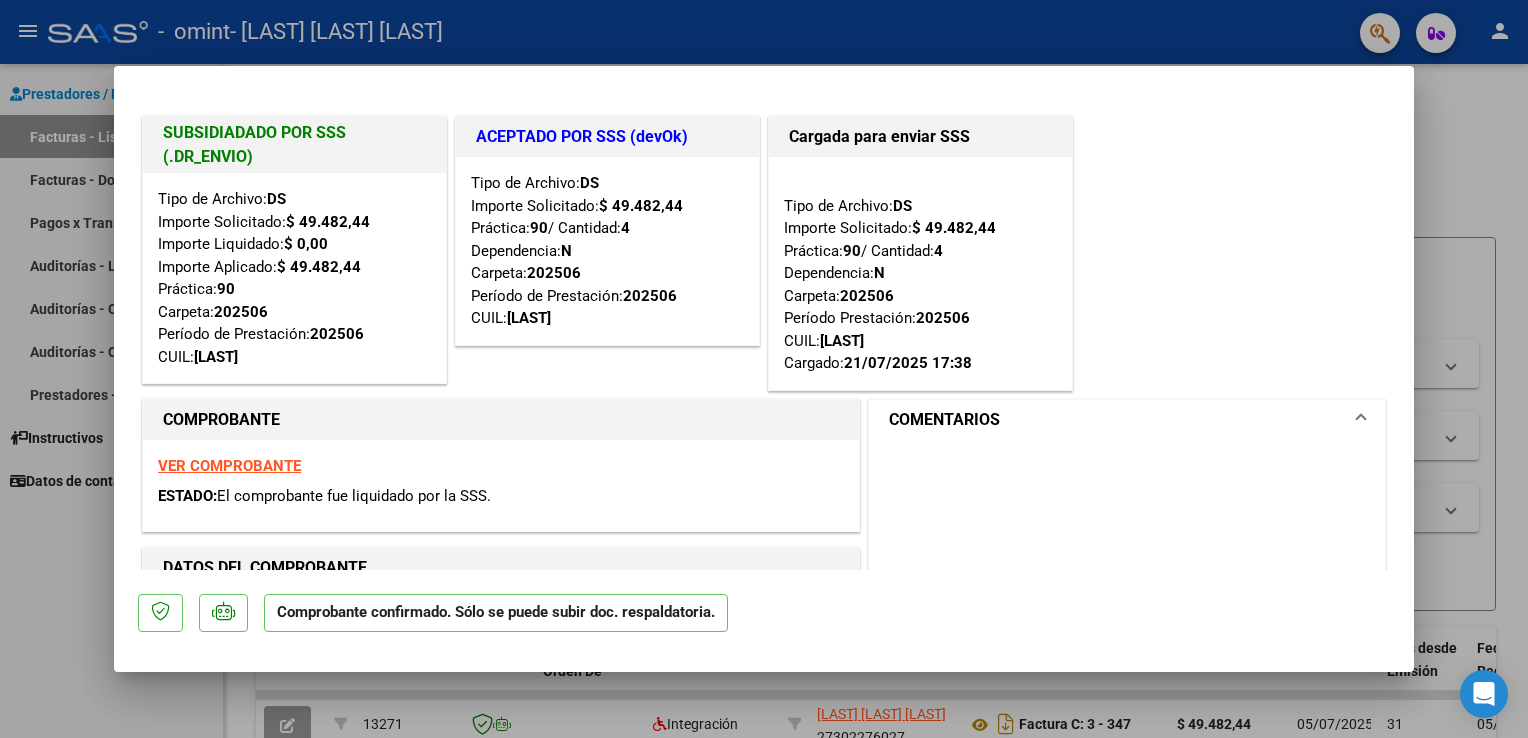 click on "COMENTARIOS" at bounding box center [1127, 420] 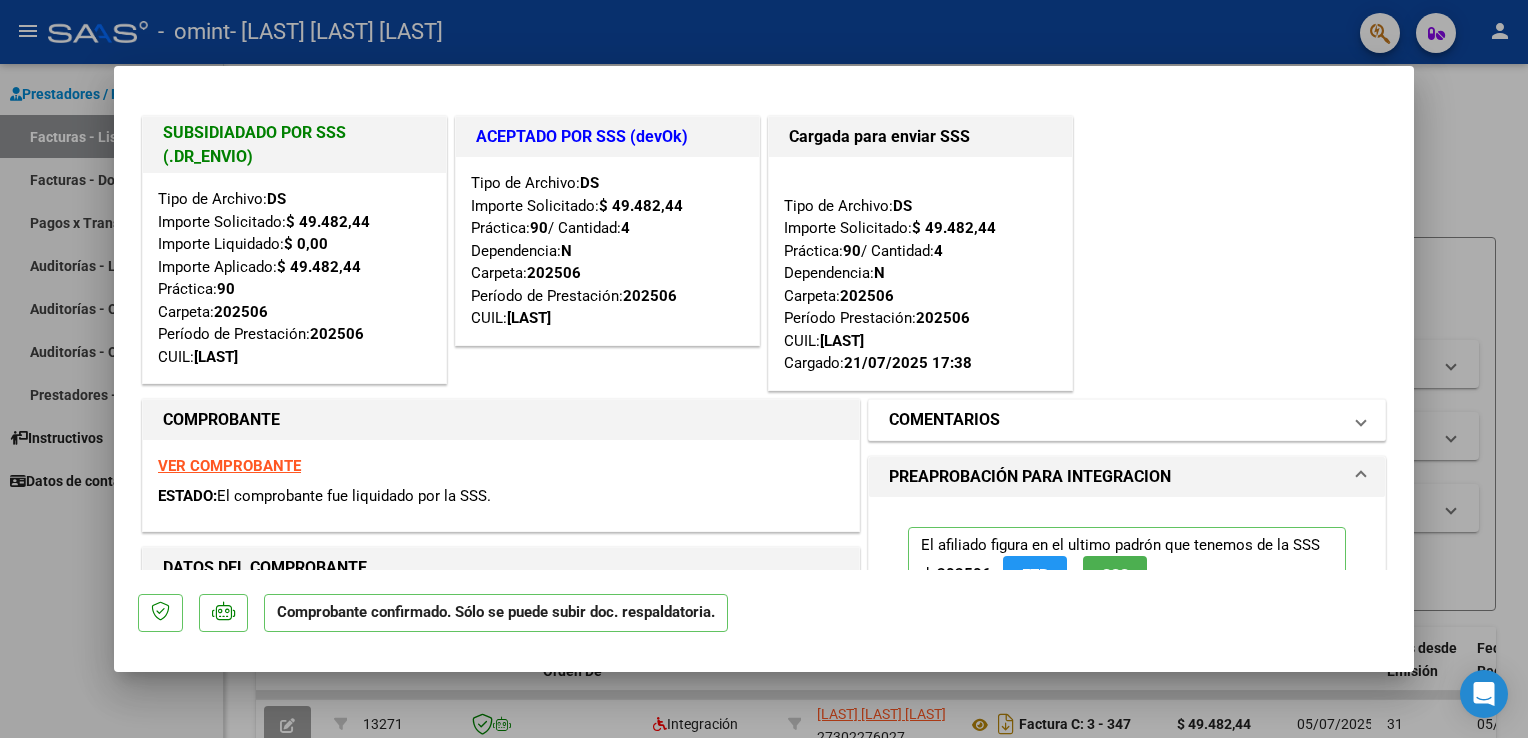 click on "COMENTARIOS" at bounding box center (1127, 420) 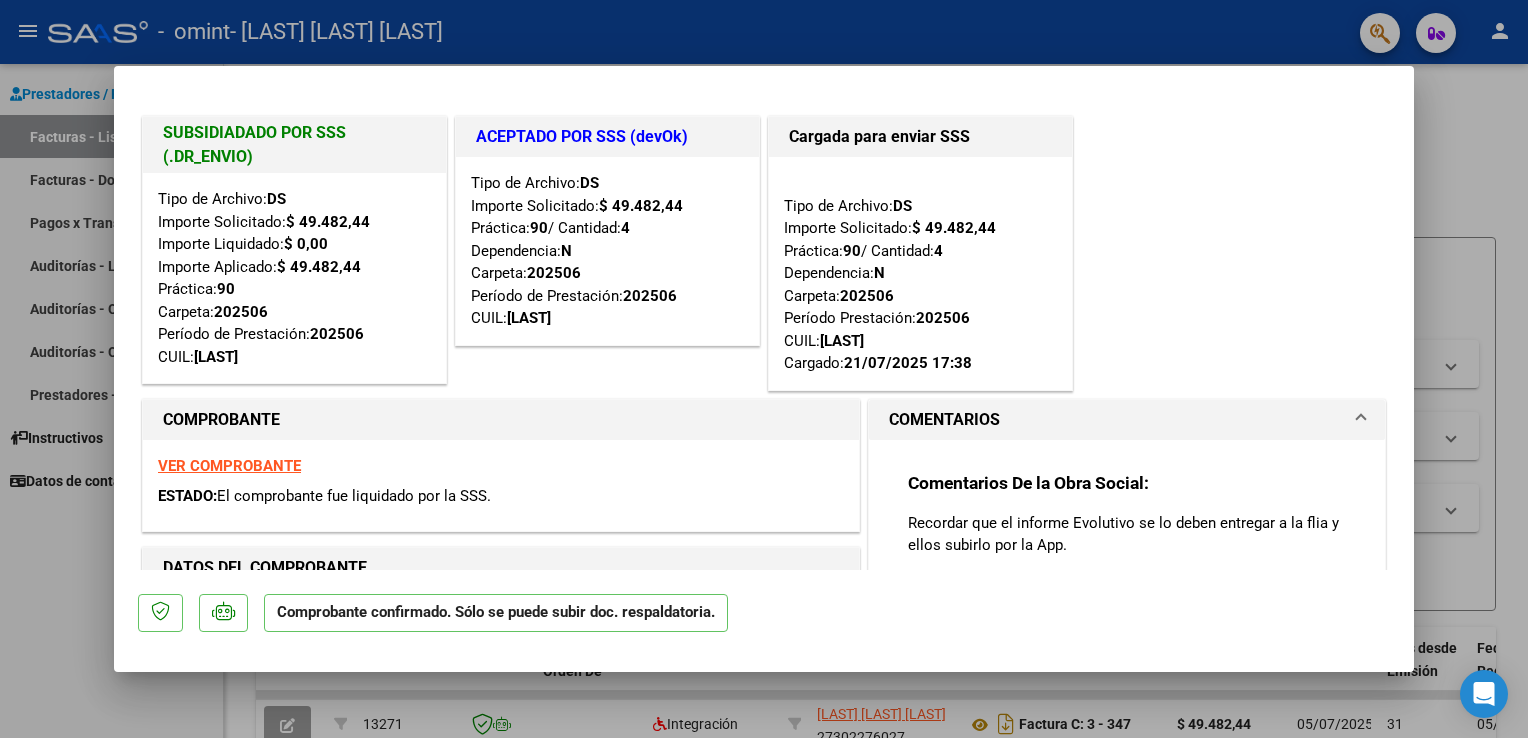 click on "COMENTARIOS" at bounding box center (1127, 420) 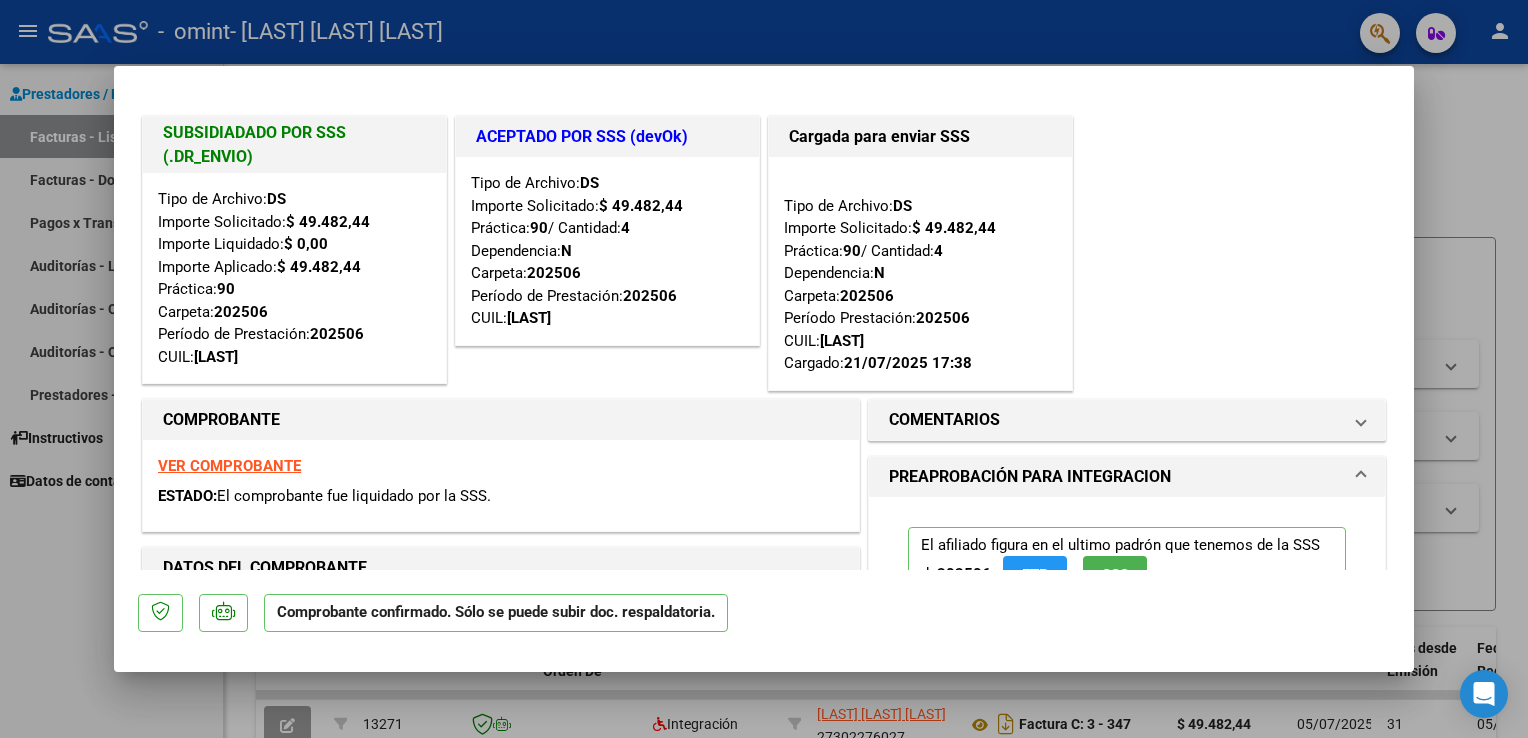 click on "SUBSIDIADADO POR SSS (.DR_ENVIO)  Tipo de Archivo:  DS  Importe Solicitado:  $ 49.482,44  Importe Liquidado:  $ 0,00  Importe Aplicado:  $ 49.482,44  Práctica:  90  Carpeta:  202506  Período de Prestación:  202506  CUIL:  [LAST] ACEPTADO POR SSS (devOk)  Tipo de Archivo:  DS  Importe Solicitado:  $ 49.482,44  Práctica:  90  / Cantidad:  4  Dependencia:  N  Carpeta:  202506  Período de Prestación:  202506  CUIL:  [LAST] Cargada para enviar SSS  Tipo de Archivo:  DS  Importe Solicitado:  $ 49.482,44  Práctica:  90  / Cantidad:  4  Dependencia:  N  Carpeta:  202506  Período Prestación:  202506  CUIL:  [LAST]  Cargado:  21/07/2025 17:38" at bounding box center [764, 253] 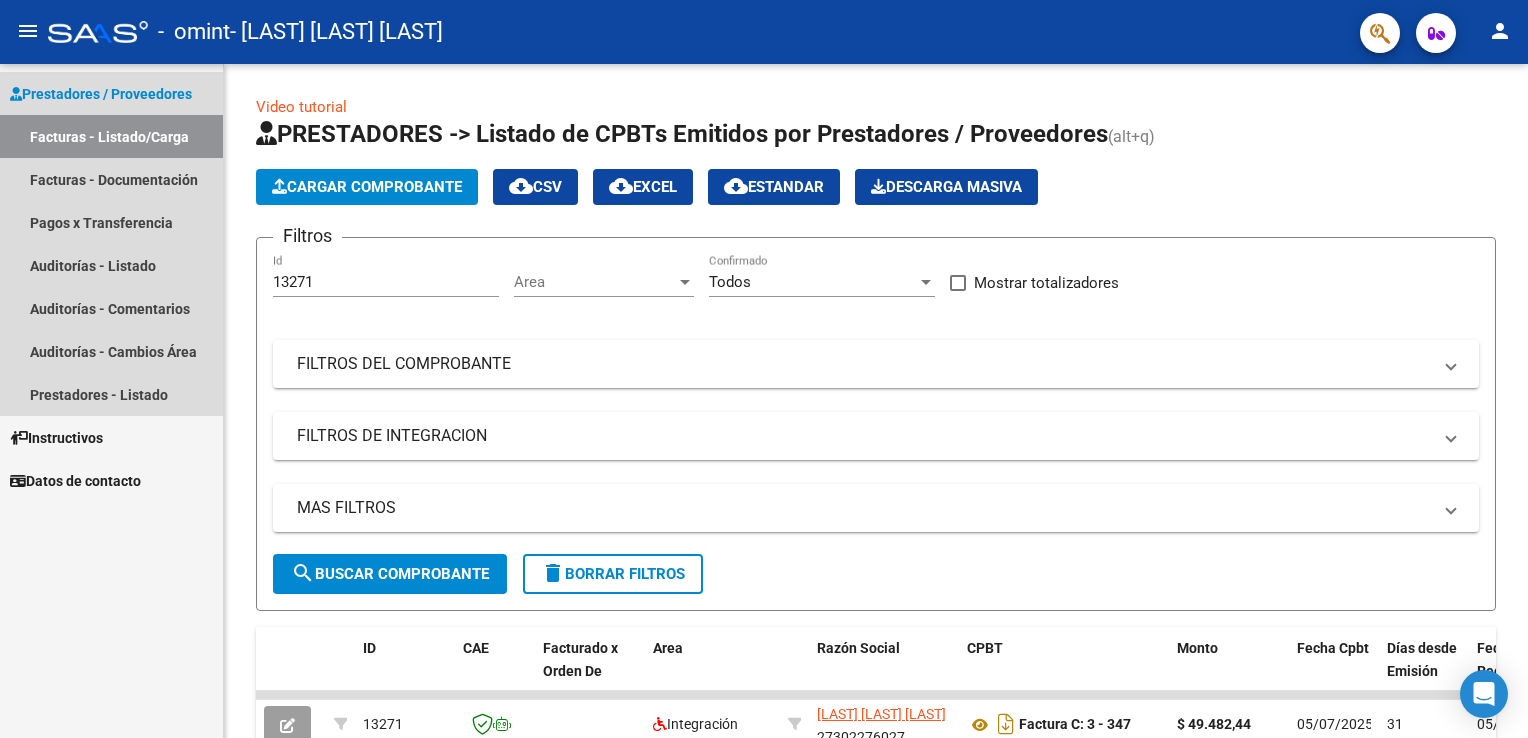 click on "Facturas - Listado/Carga" at bounding box center [111, 136] 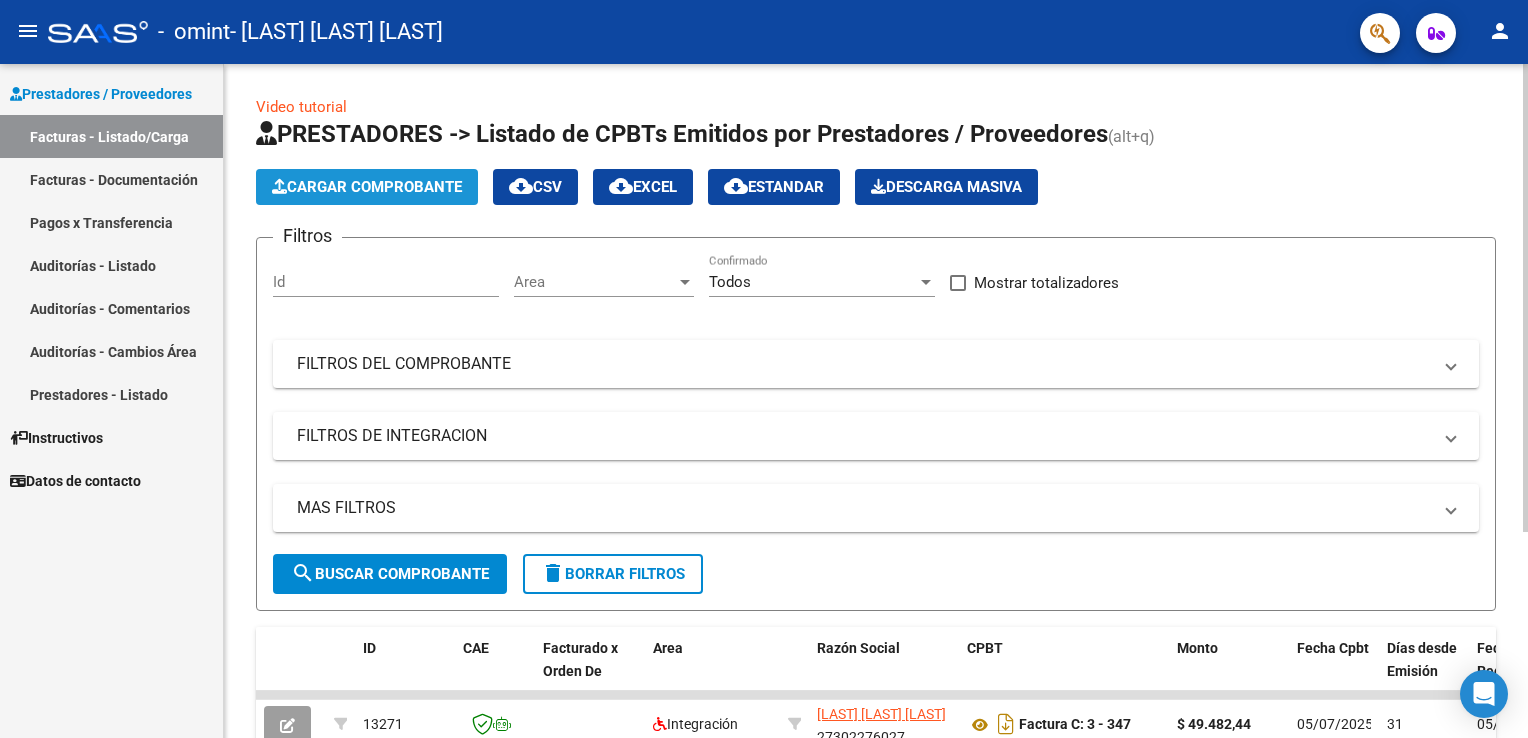 click on "Cargar Comprobante" 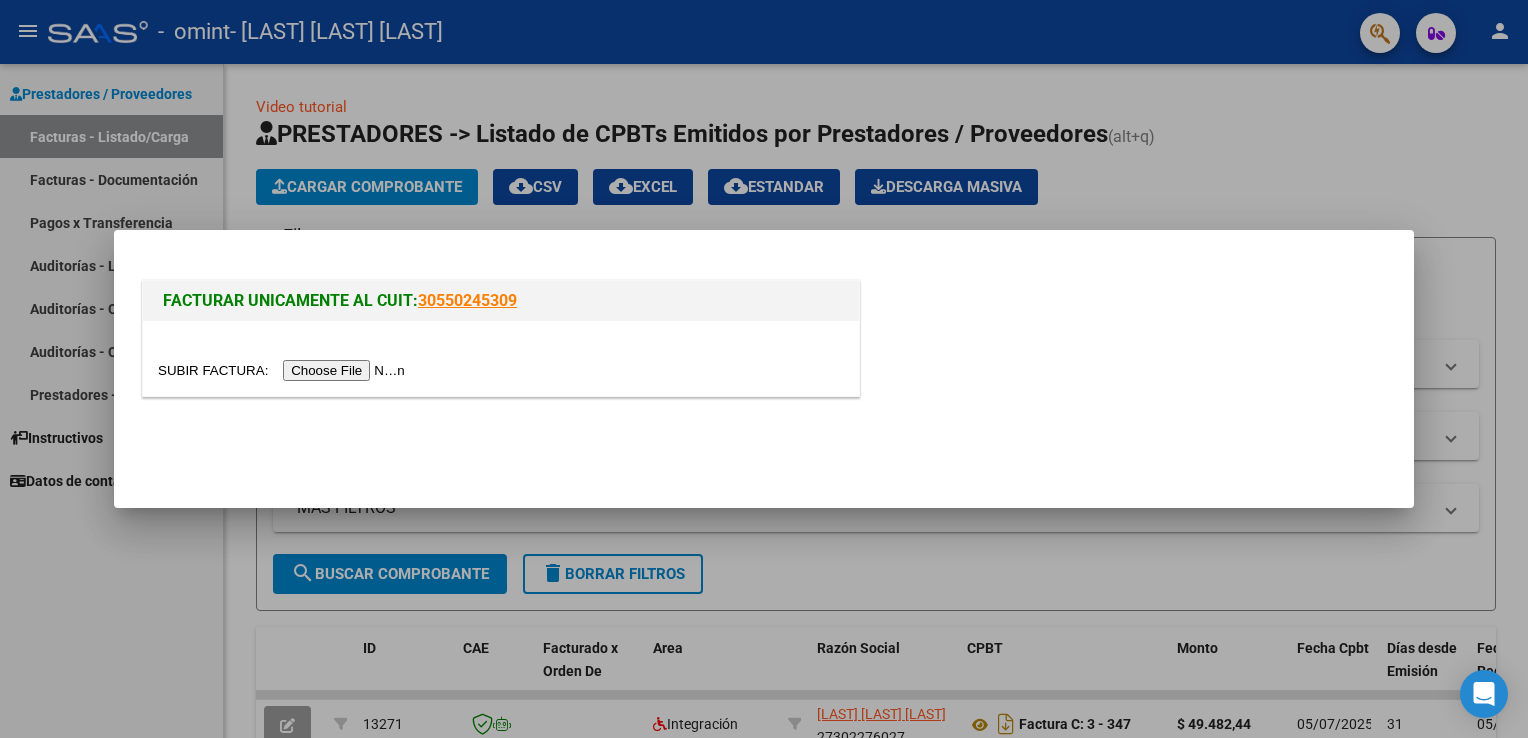 click at bounding box center (284, 370) 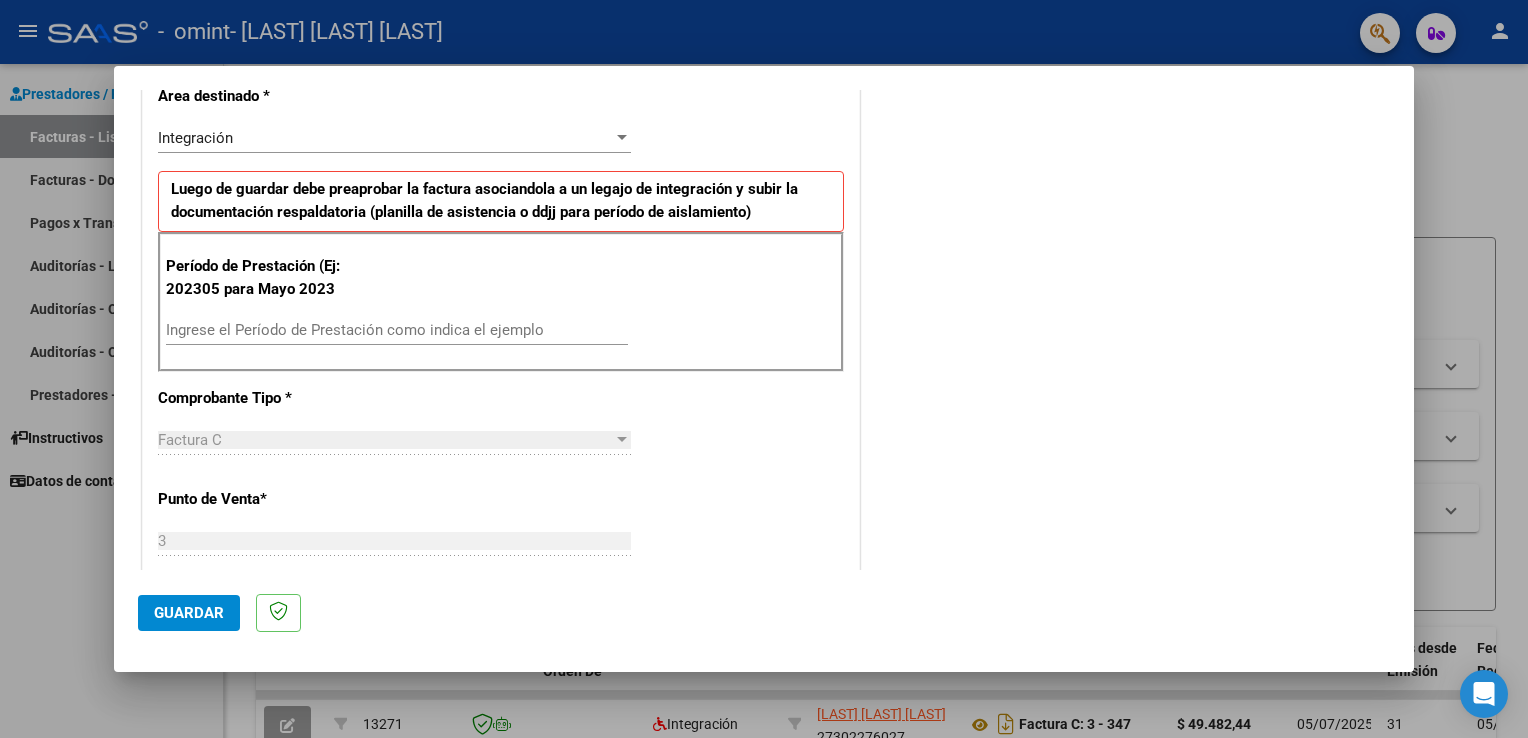 scroll, scrollTop: 487, scrollLeft: 0, axis: vertical 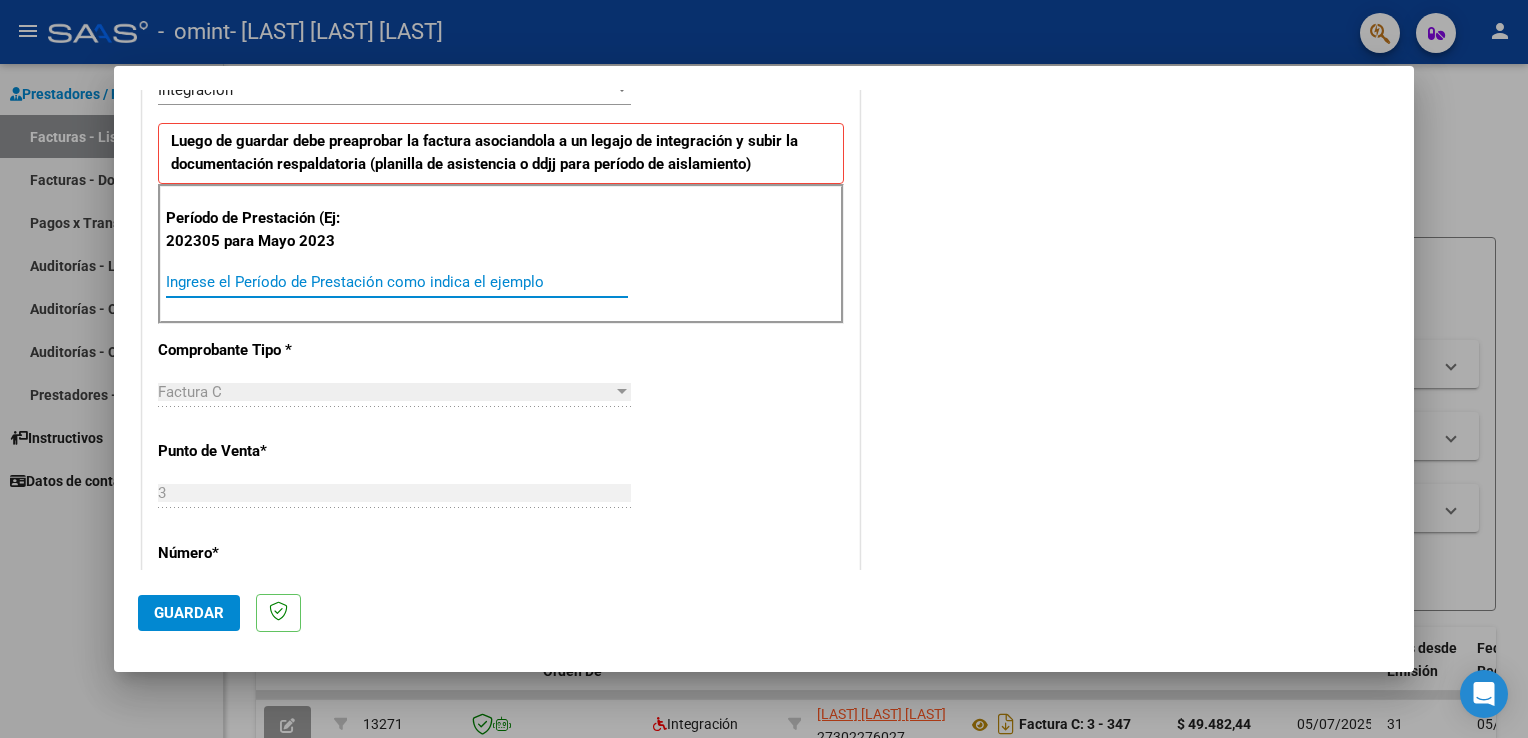 click on "Ingrese el Período de Prestación como indica el ejemplo" at bounding box center [397, 282] 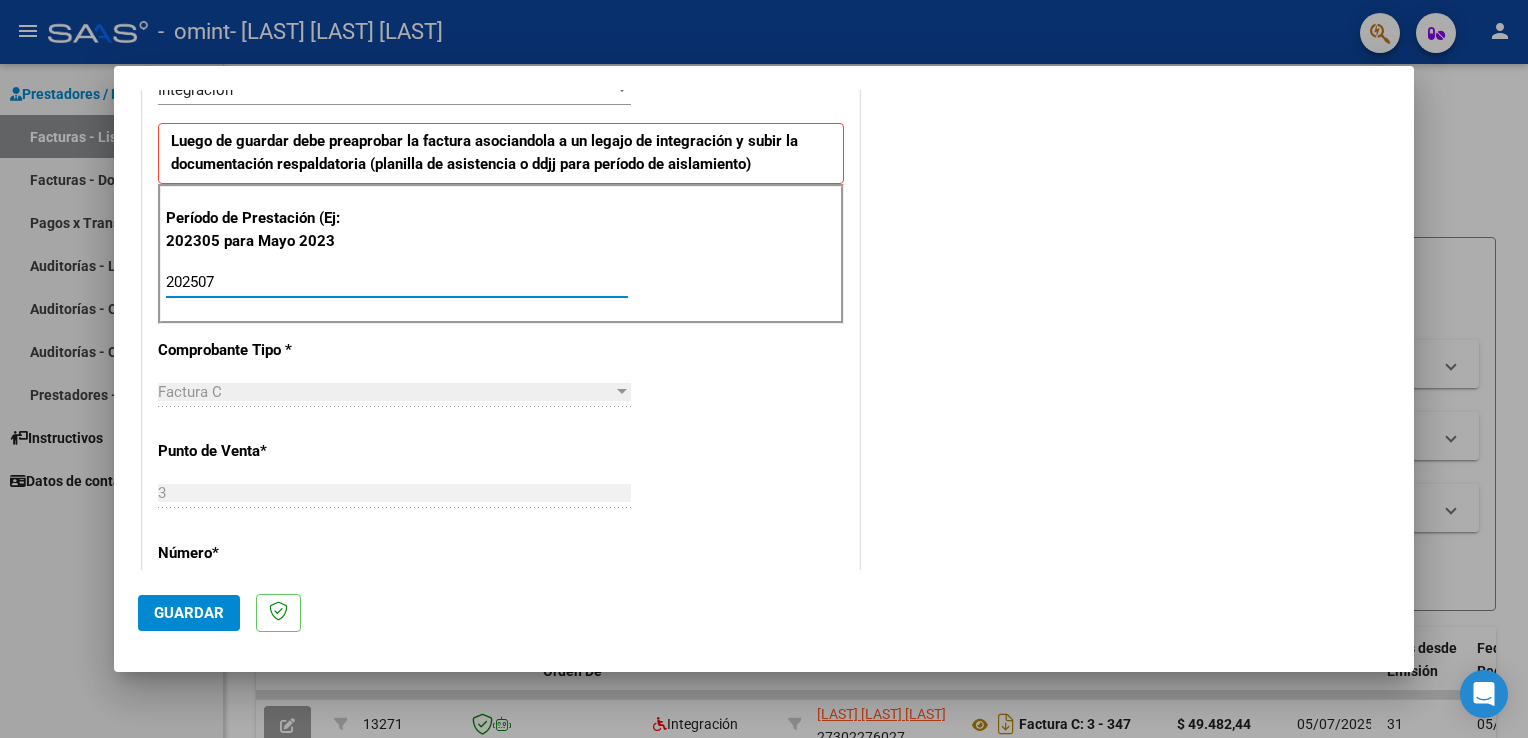 type on "202507" 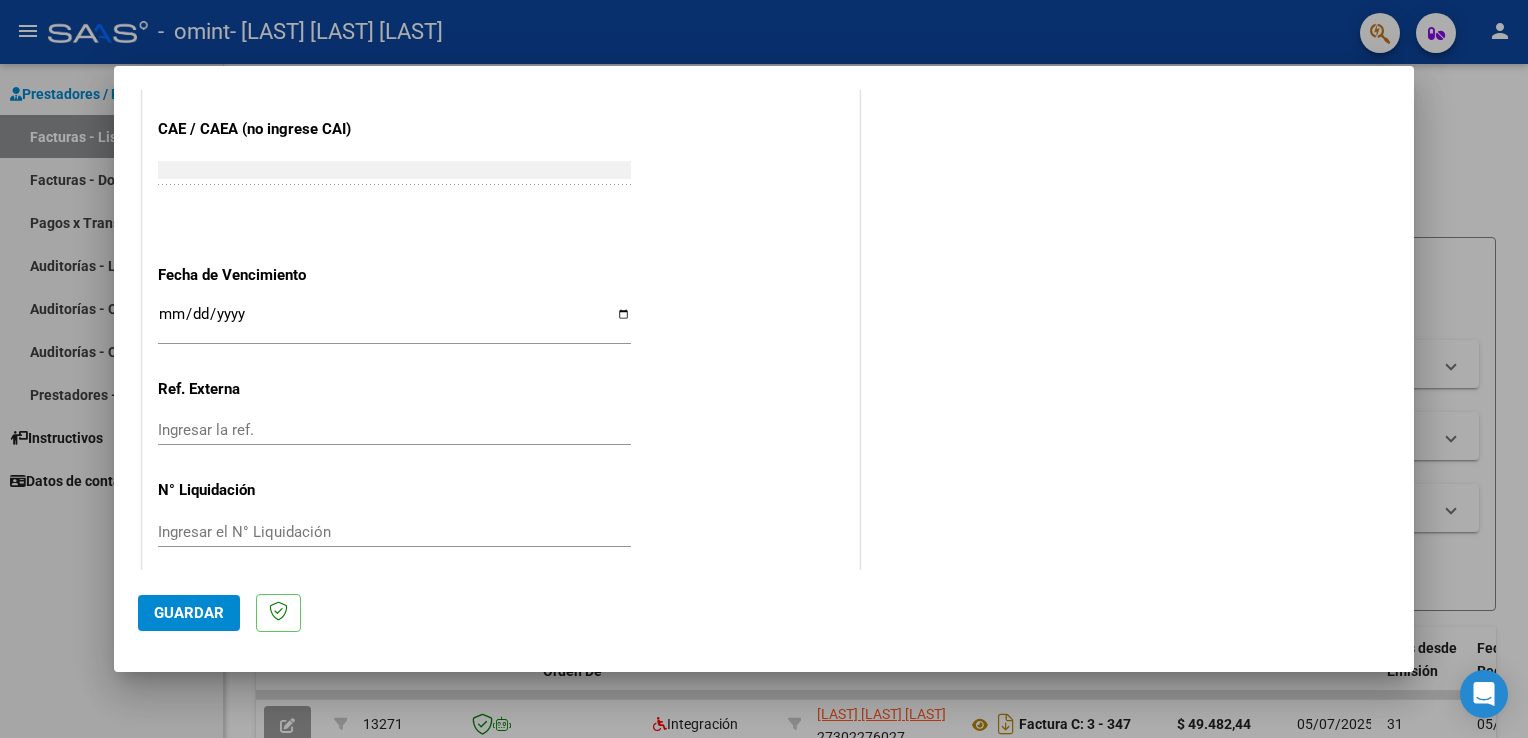 scroll, scrollTop: 1240, scrollLeft: 0, axis: vertical 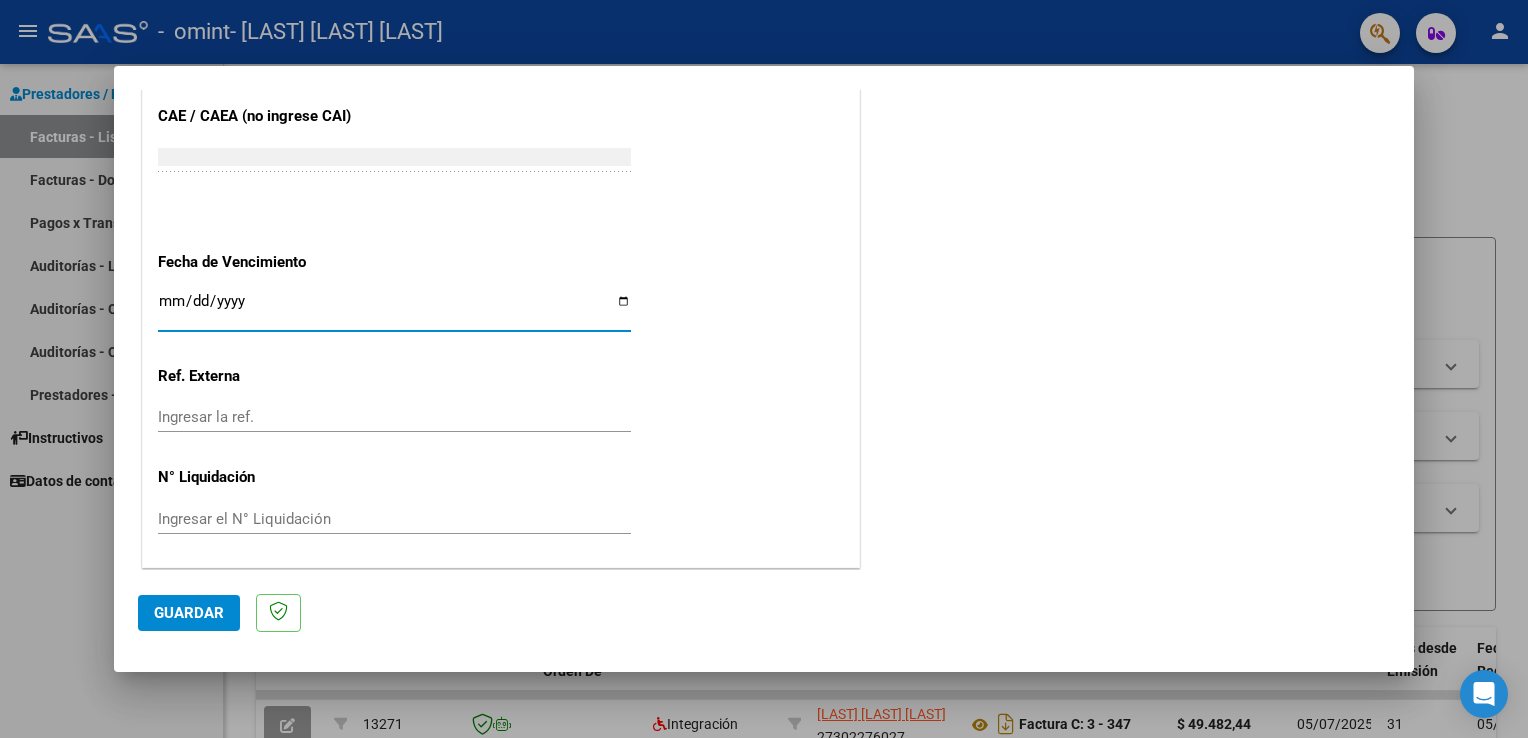 click on "Ingresar la fecha" at bounding box center (394, 309) 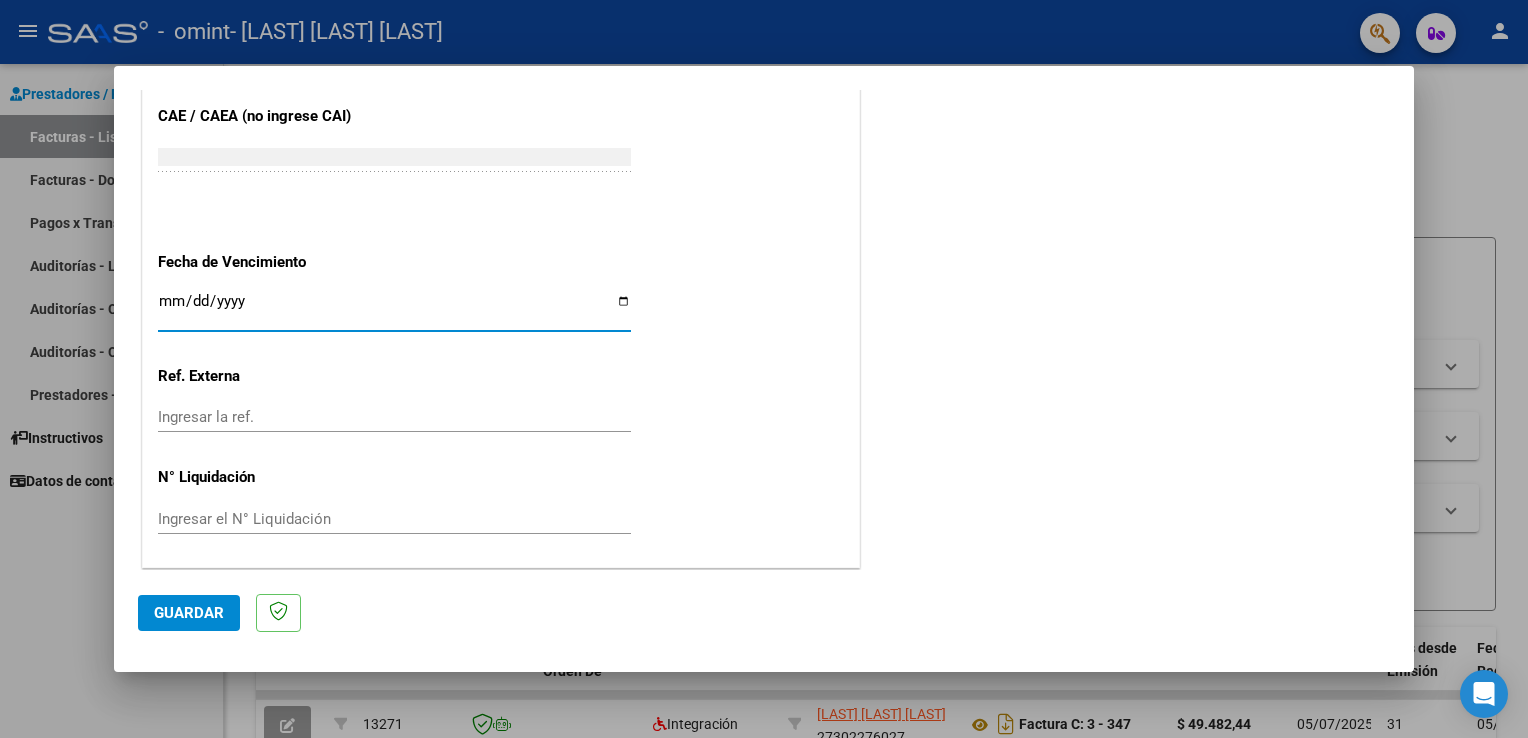 click on "Ingresar la fecha" at bounding box center [394, 309] 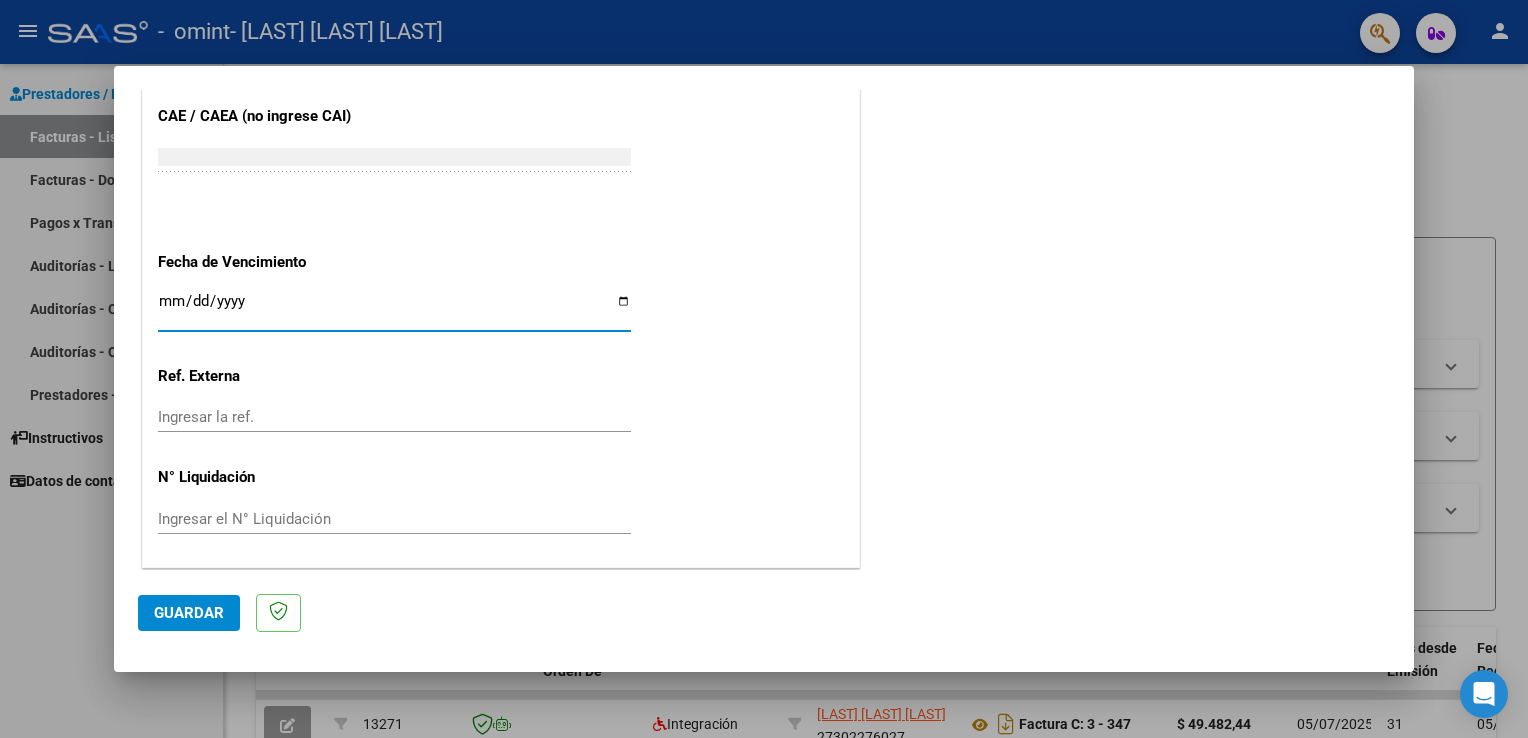 type on "2025-08-15" 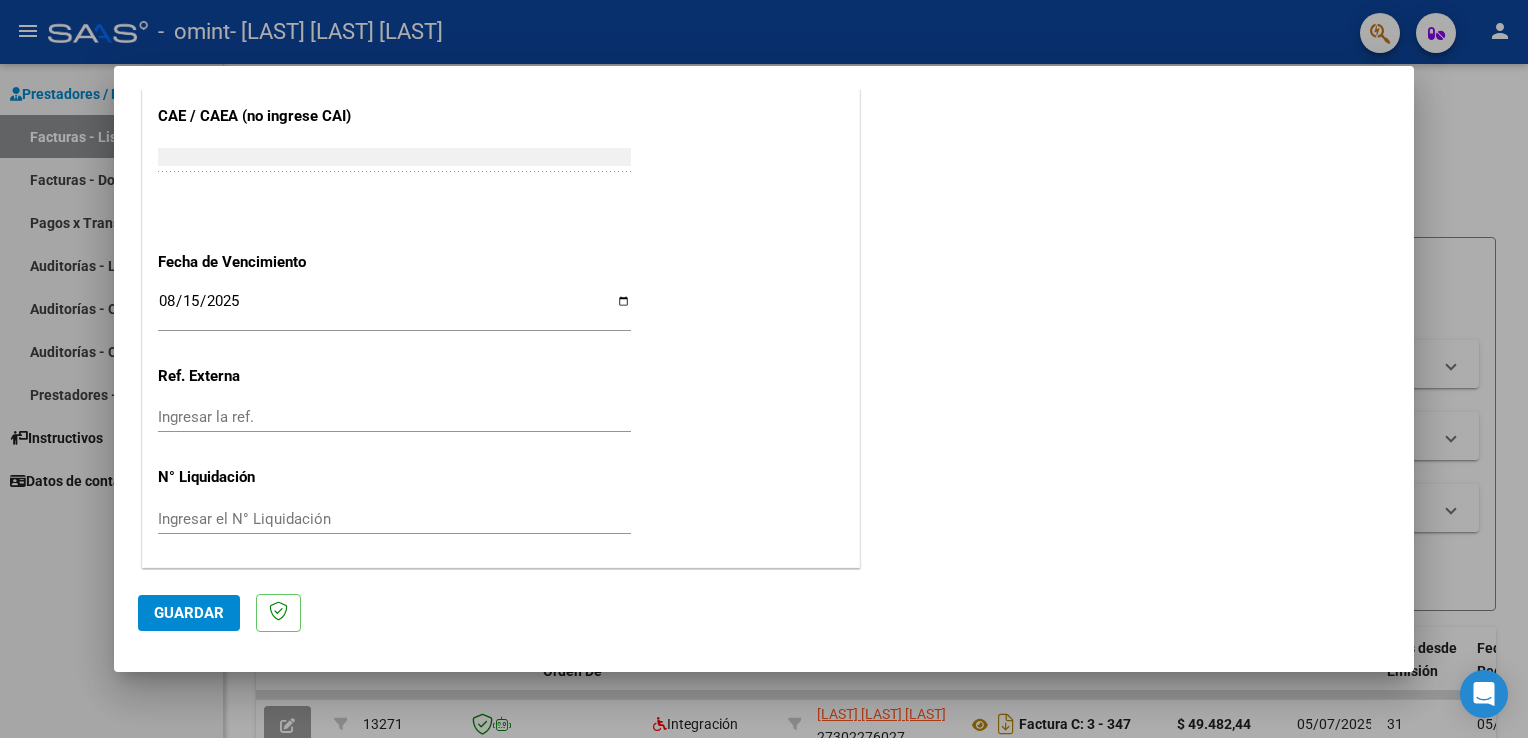 click on "CUIT  *   [LAST] Ingresar CUIT  ANALISIS PRESTADOR  Area destinado * Integración Seleccionar Area Luego de guardar debe preaprobar la factura asociandola a un legajo de integración y subir la documentación respaldatoria (planilla de asistencia o ddjj para período de aislamiento)  Período de Prestación (Ej: 202305 para Mayo 2023    202507 Ingrese el Período de Prestación como indica el ejemplo   Comprobante Tipo * Factura C Seleccionar Tipo Punto de Venta  *   3 Ingresar el Nro.  Número  *   360 Ingresar el Nro.  Monto  *   $ 61.853,05 Ingresar el monto  Fecha del Cpbt.  *   2025-08-05 Ingresar la fecha  CAE / CAEA (no ingrese CAI)    75317155727577 Ingresar el CAE o CAEA (no ingrese CAI)  Fecha de Vencimiento    2025-08-15 Ingresar la fecha  Ref. Externa    Ingresar la ref.  N° Liquidación    Ingresar el N° Liquidación" at bounding box center [501, -167] 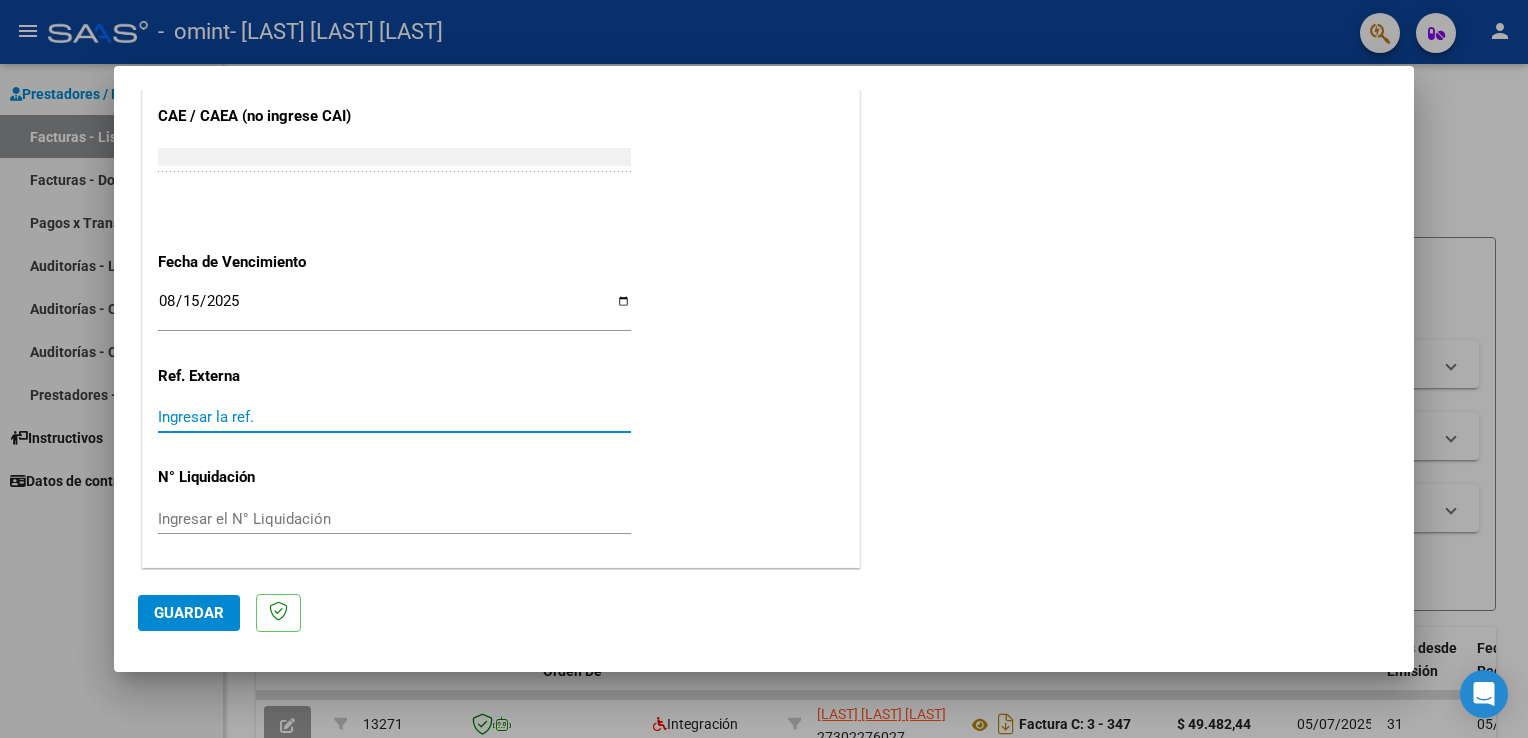 click on "Ingresar la ref." at bounding box center [394, 417] 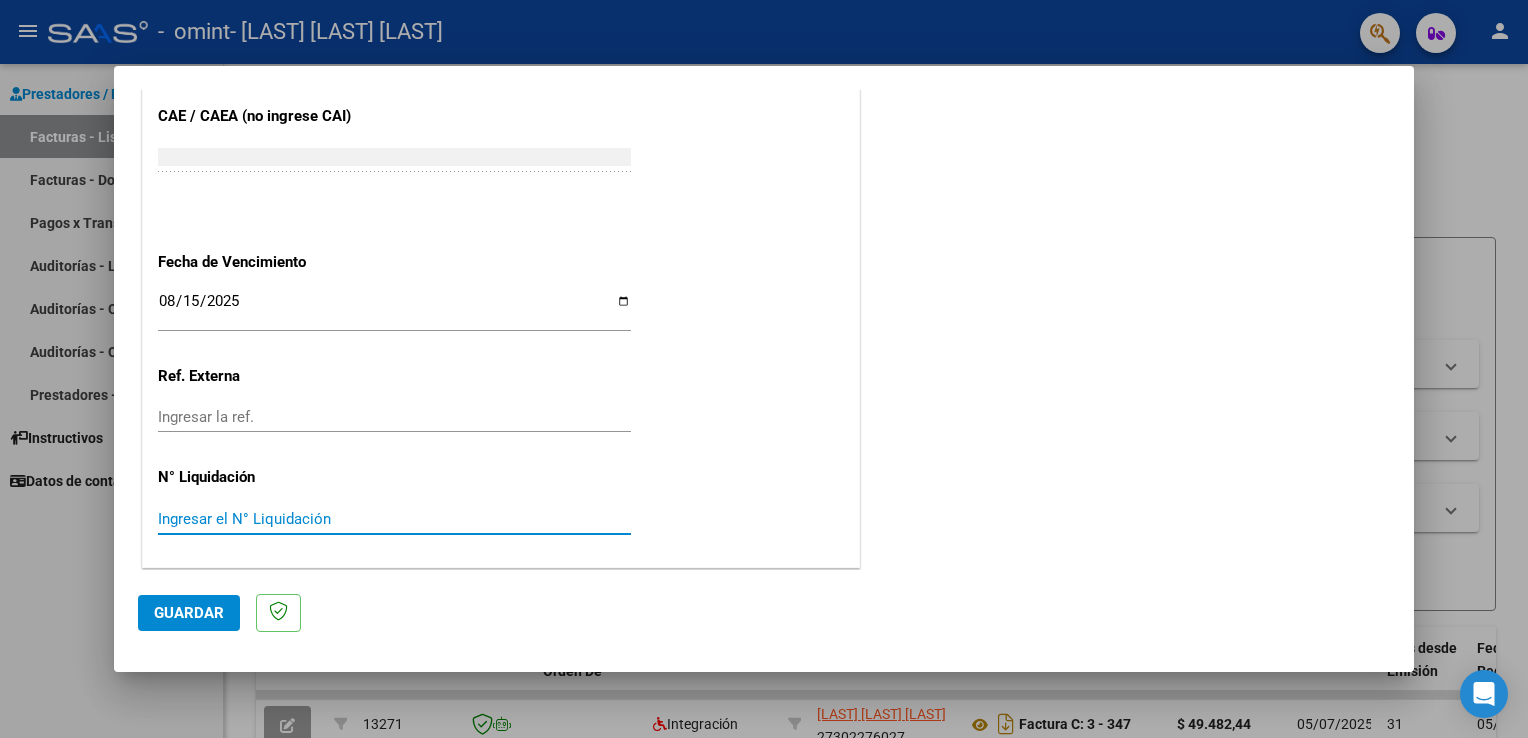 click on "Ingresar el N° Liquidación" at bounding box center [394, 519] 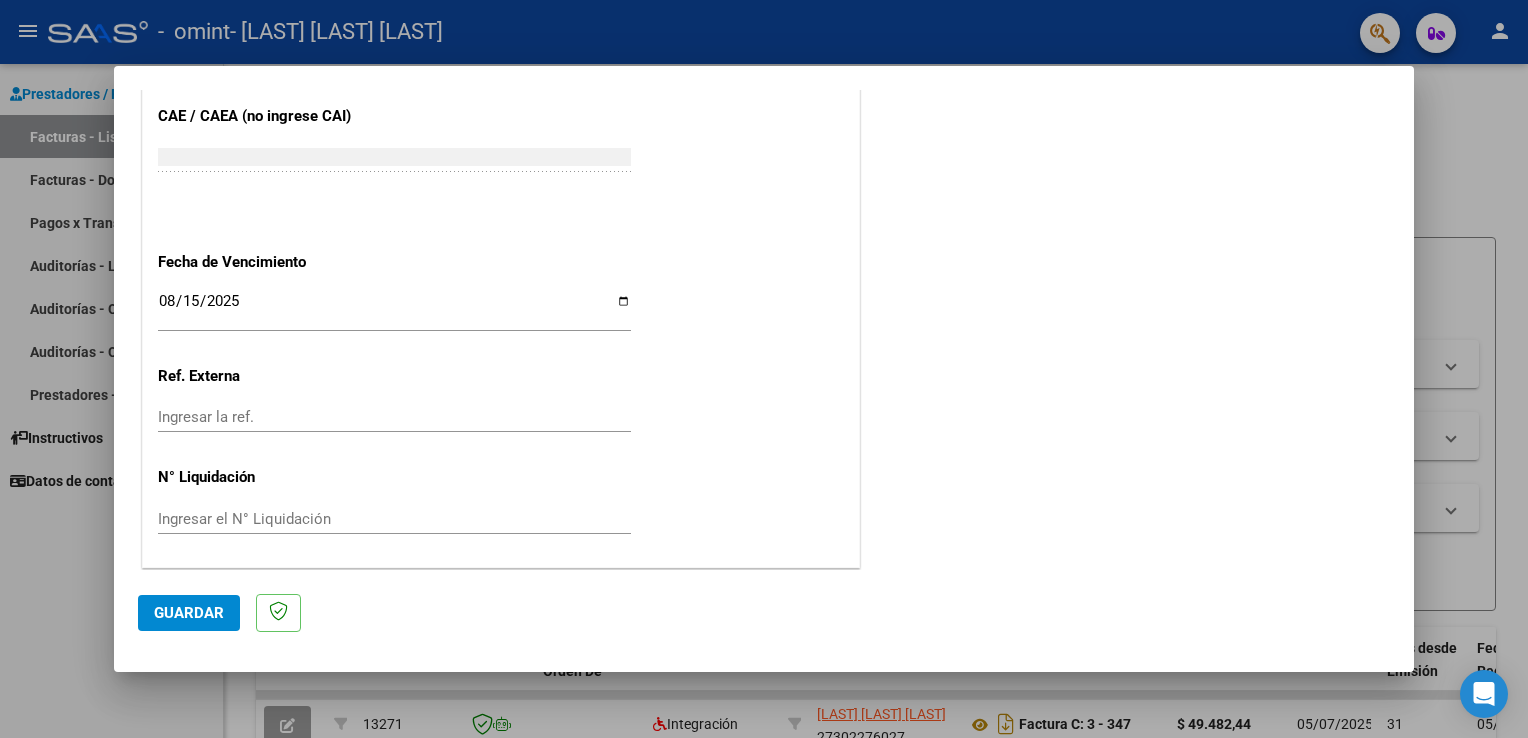click on "COMENTARIOS Comentarios del Prestador / Gerenciador:" at bounding box center [1127, -278] 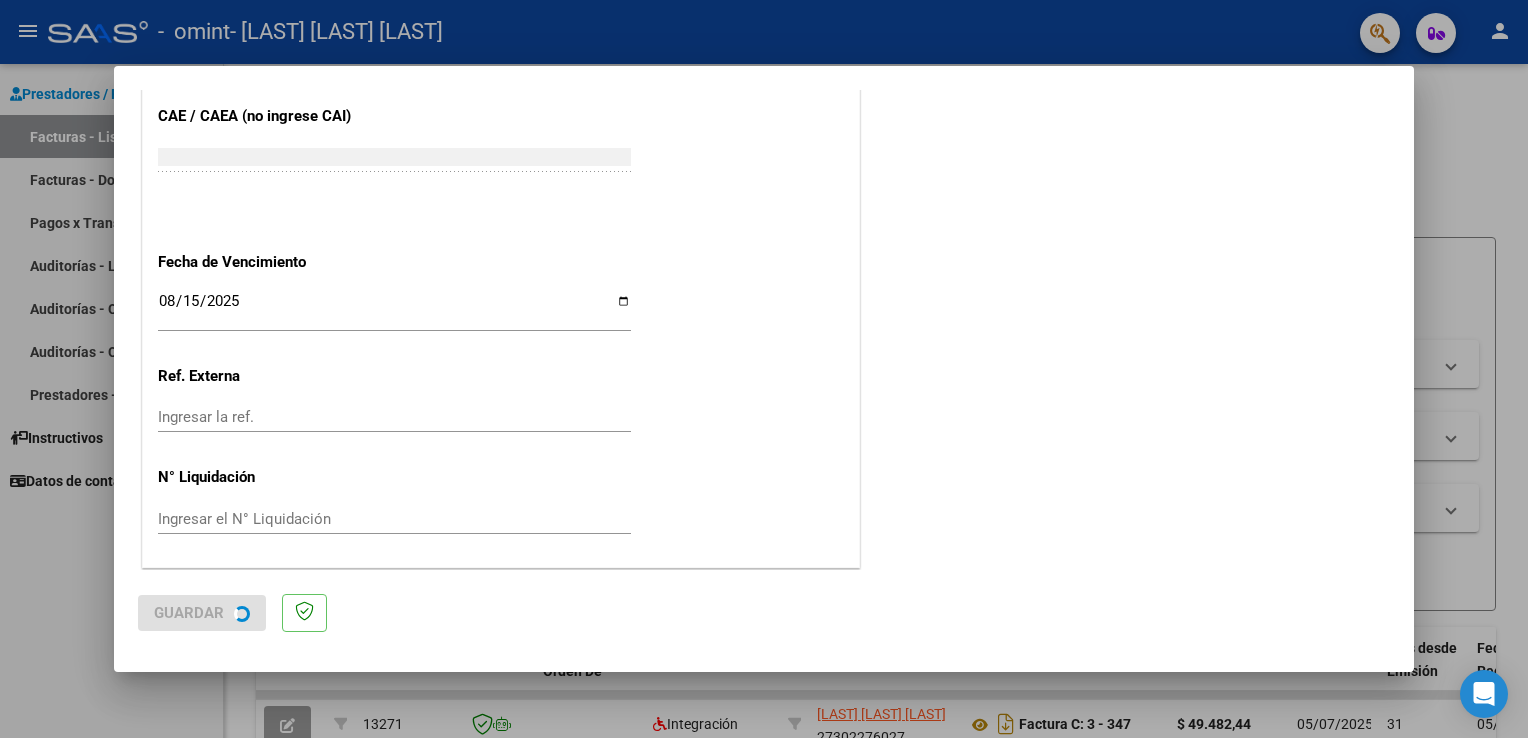 scroll, scrollTop: 0, scrollLeft: 0, axis: both 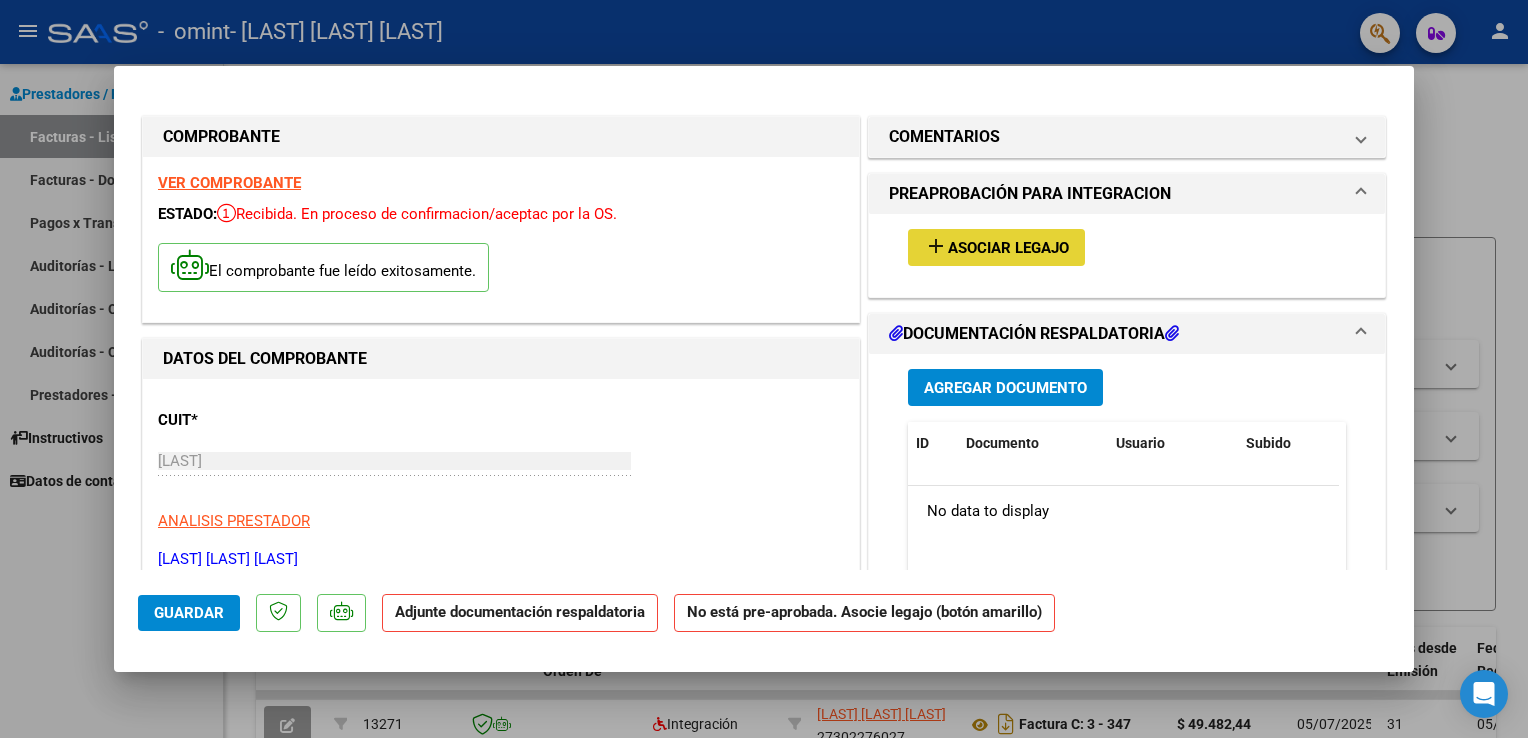 click on "Asociar Legajo" at bounding box center (1008, 248) 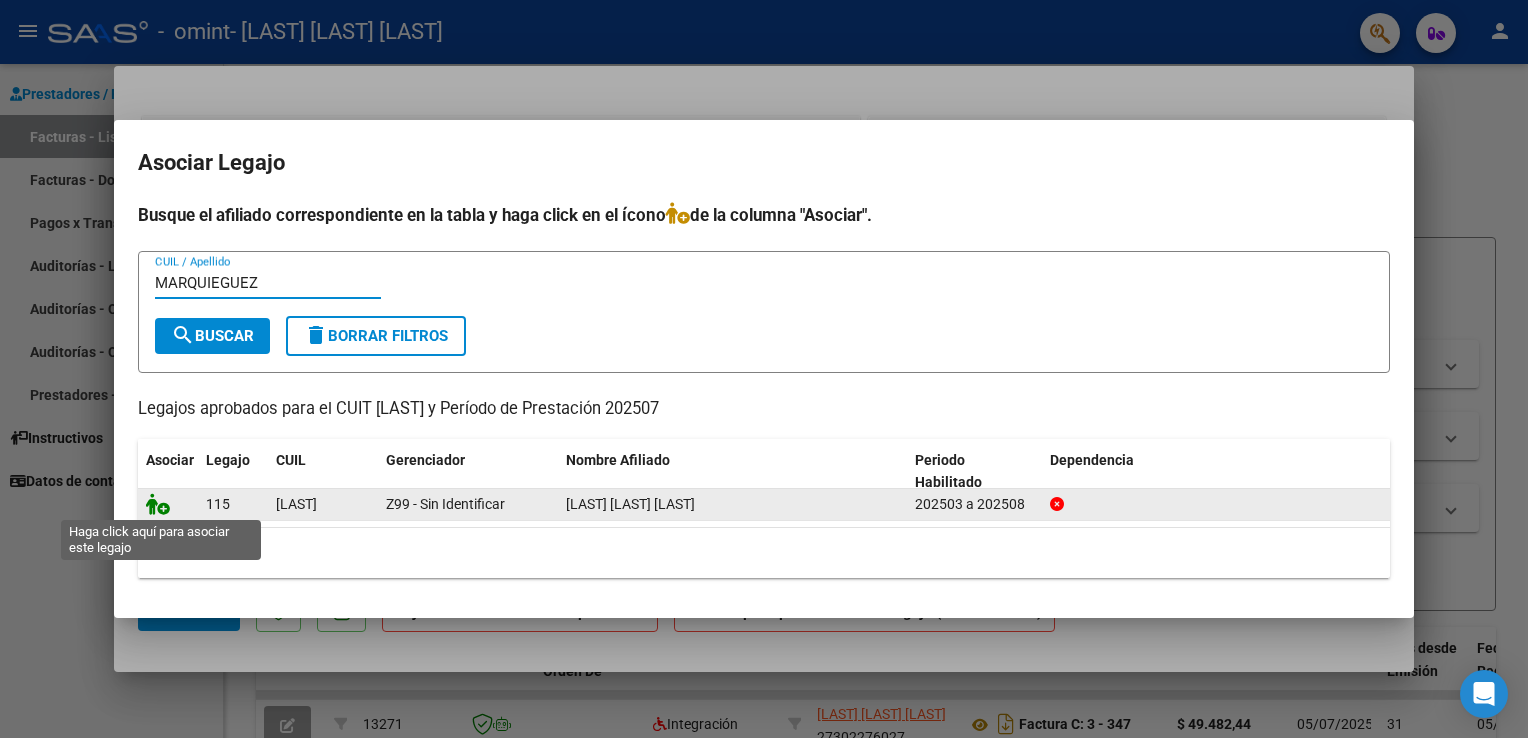 type on "MARQUIEGUEZ" 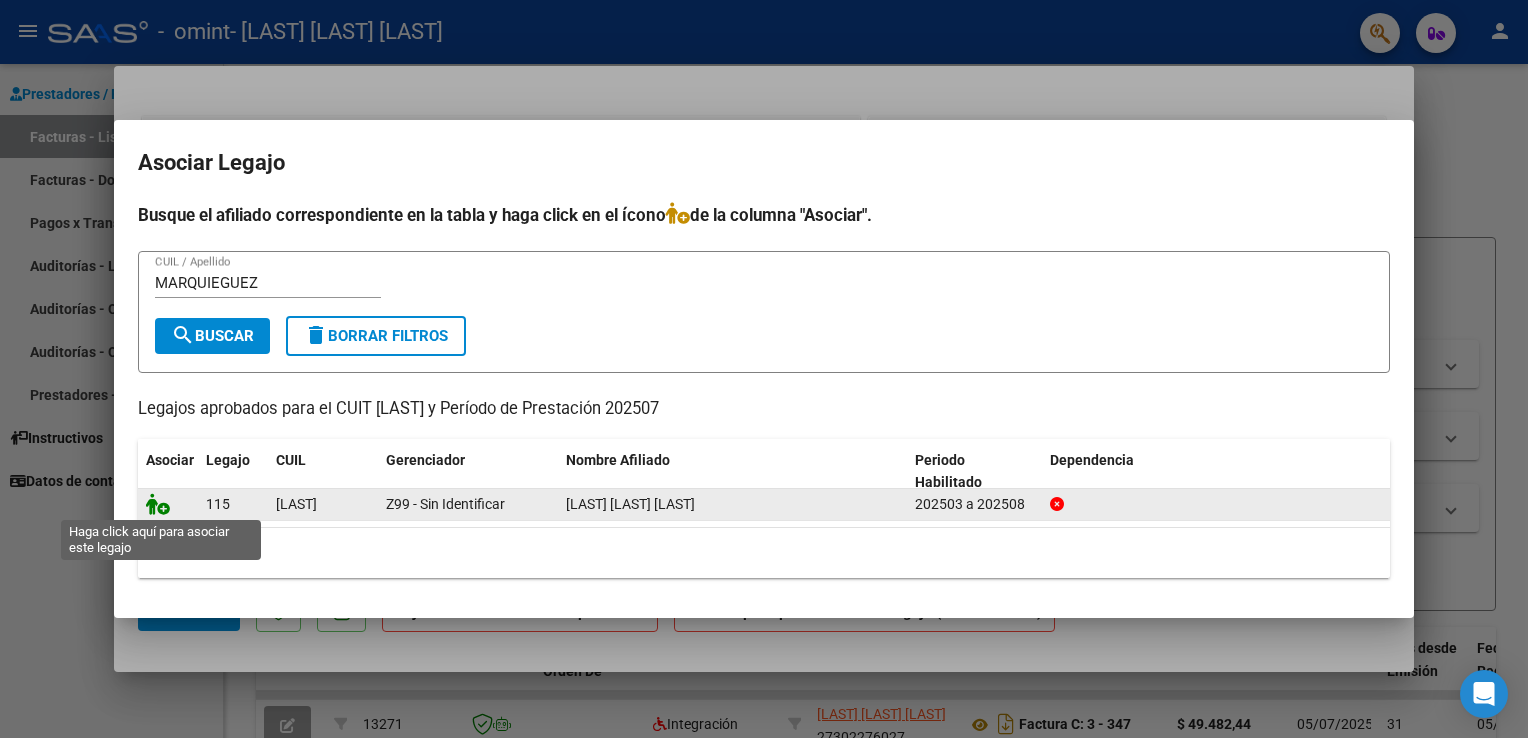 click 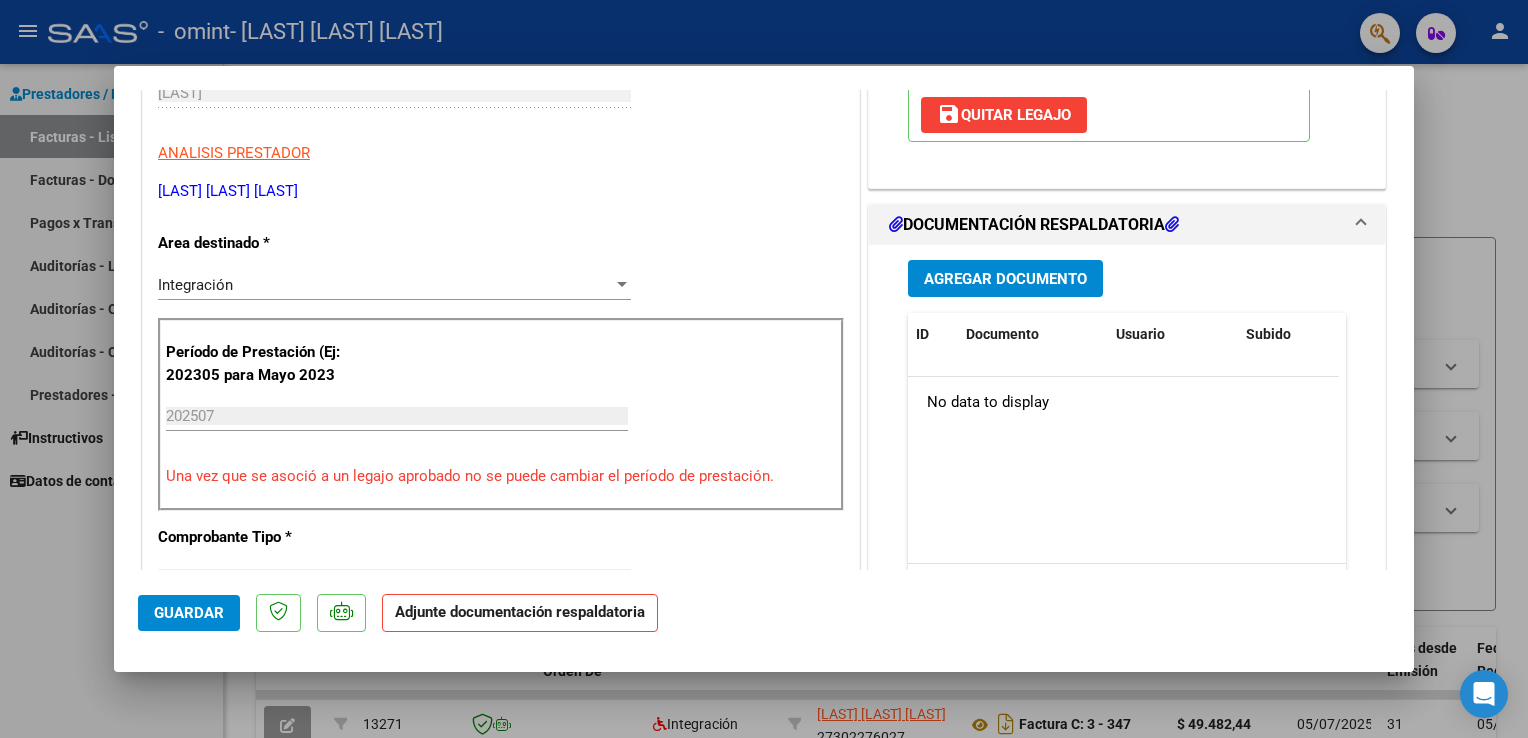 scroll, scrollTop: 371, scrollLeft: 0, axis: vertical 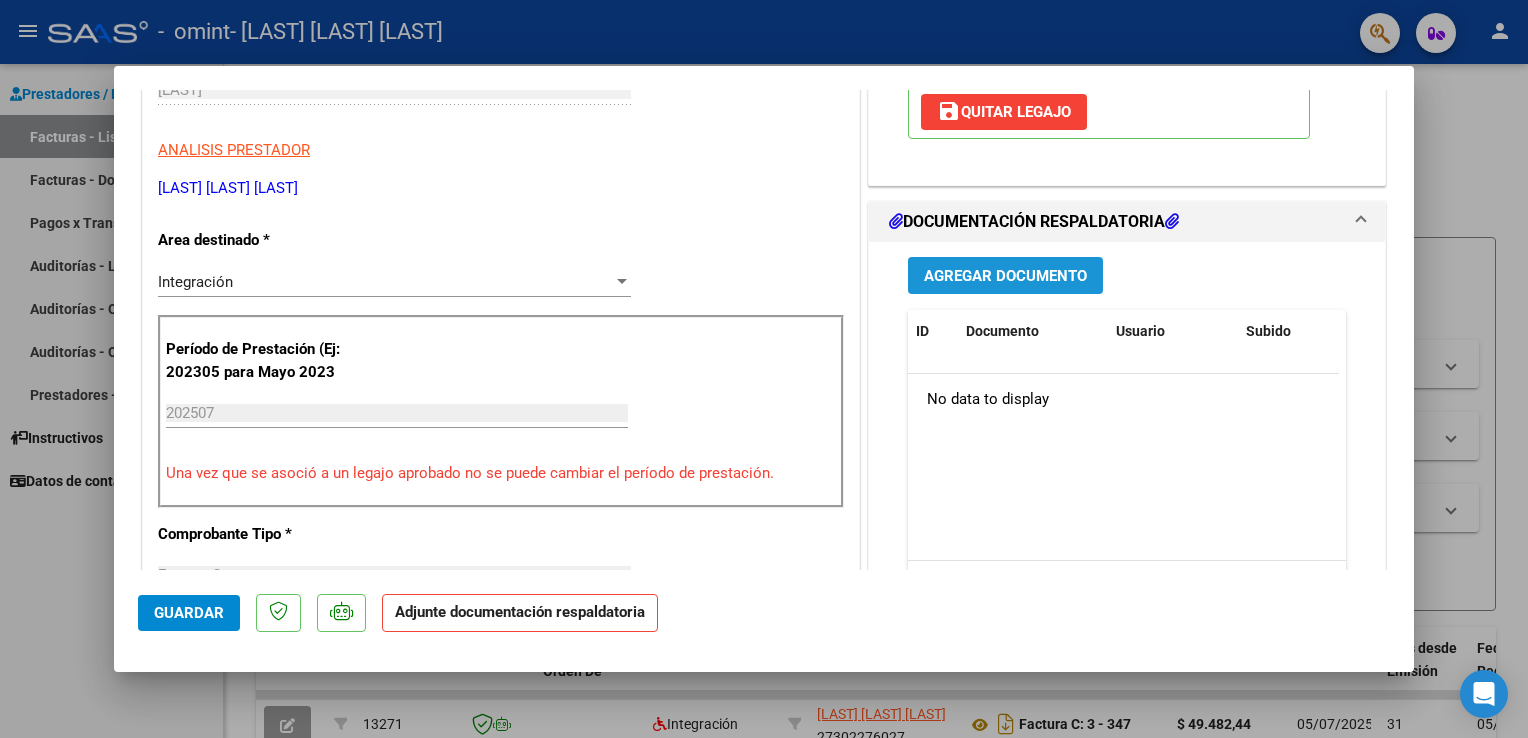 click on "Agregar Documento" at bounding box center (1005, 276) 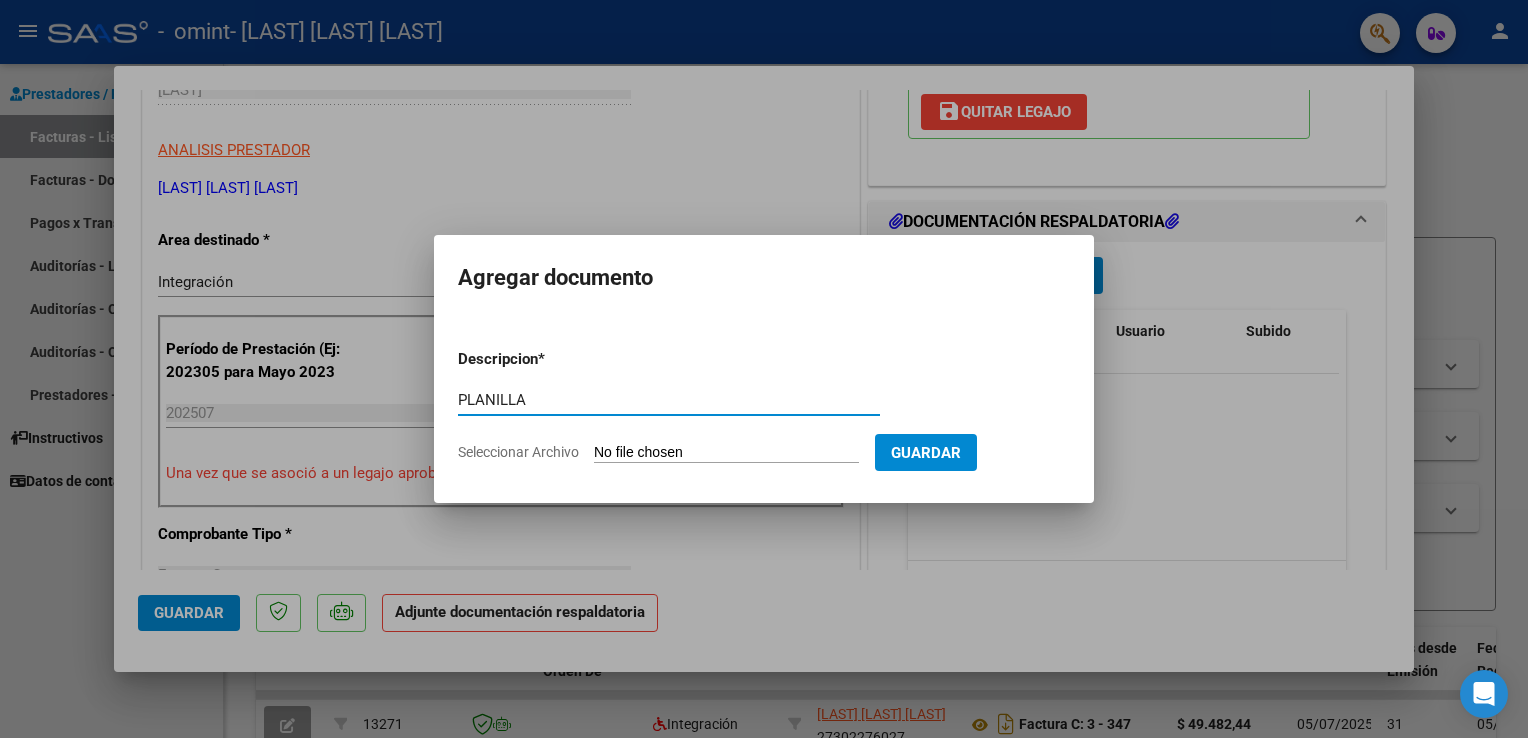 type on "PLANILLA" 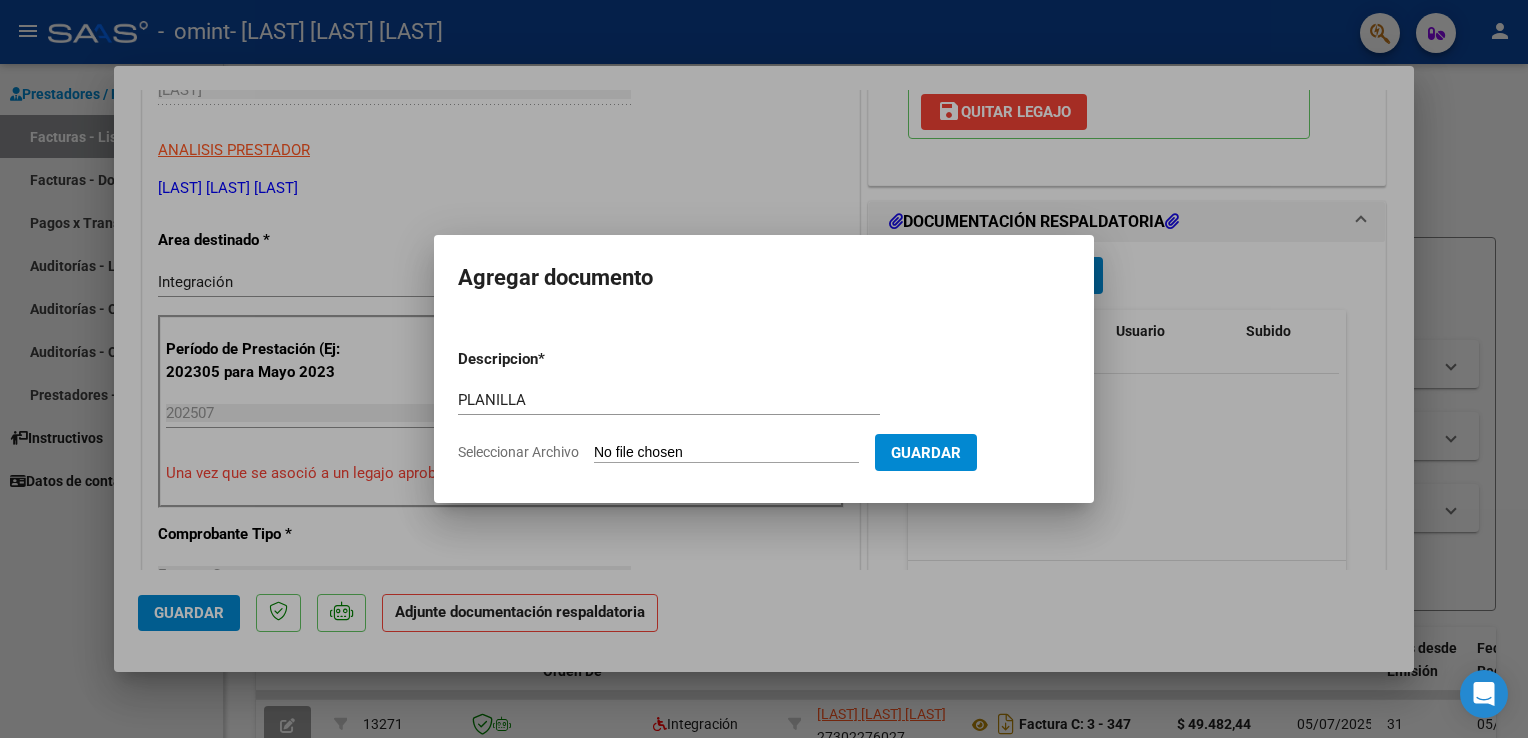 click on "Seleccionar Archivo" at bounding box center [726, 453] 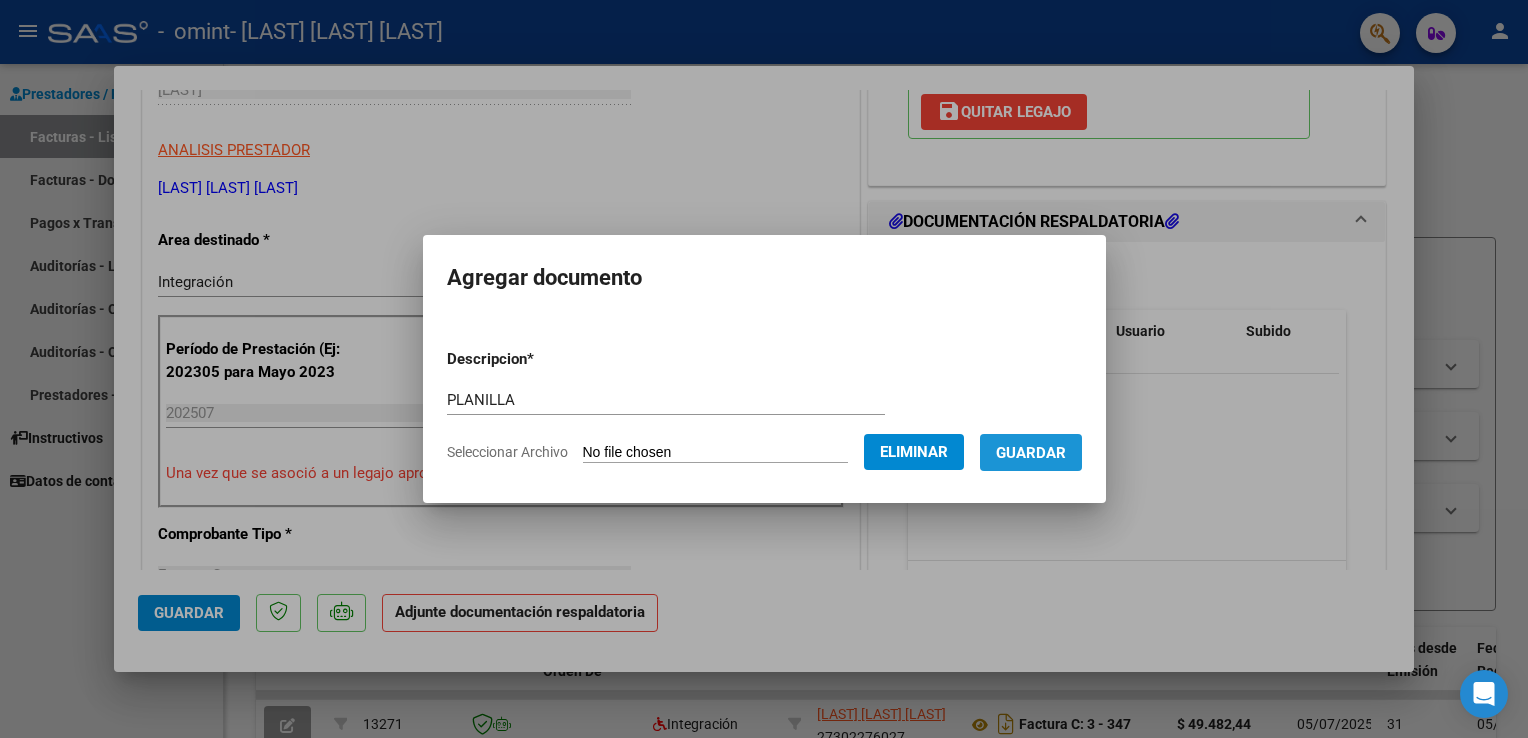 click on "Guardar" at bounding box center [1031, 452] 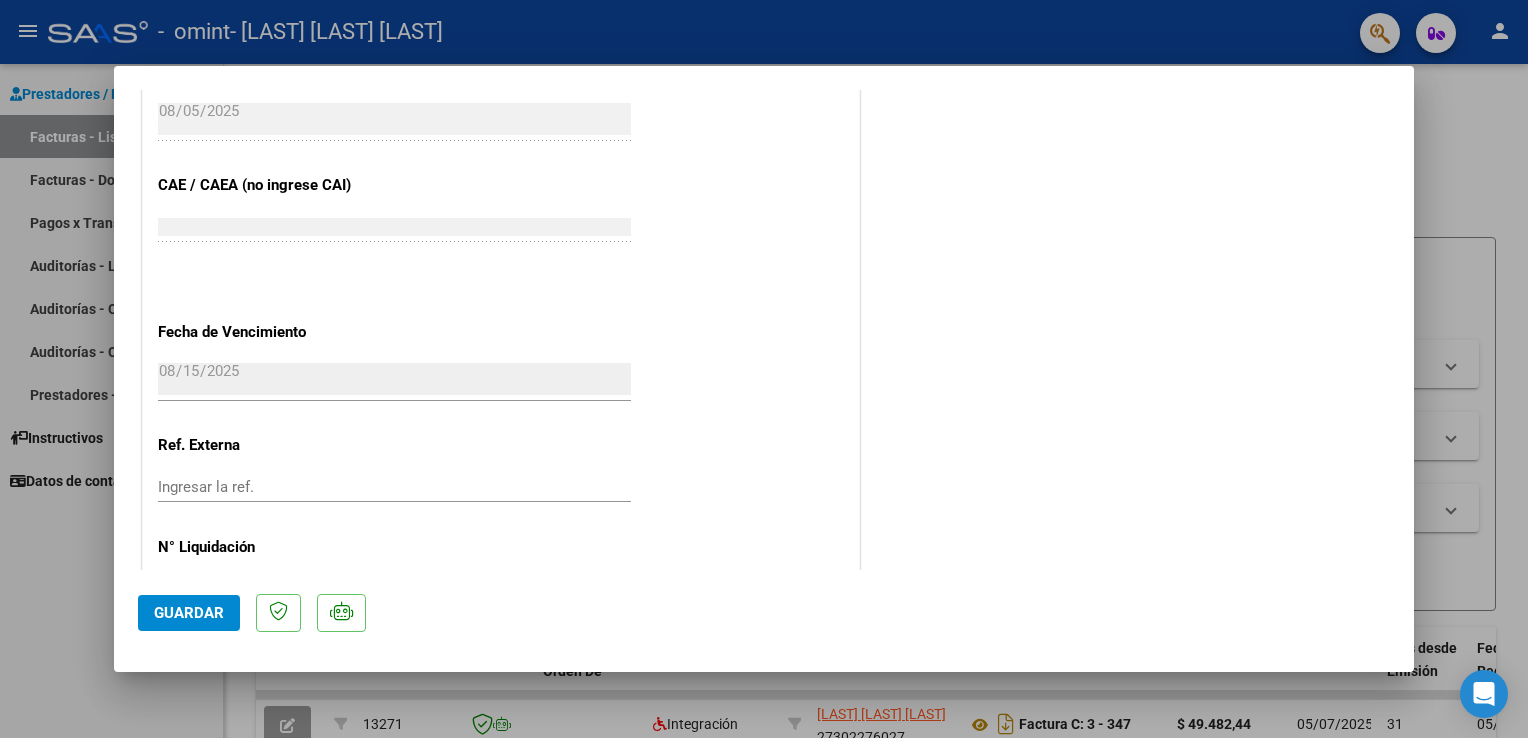 scroll, scrollTop: 1308, scrollLeft: 0, axis: vertical 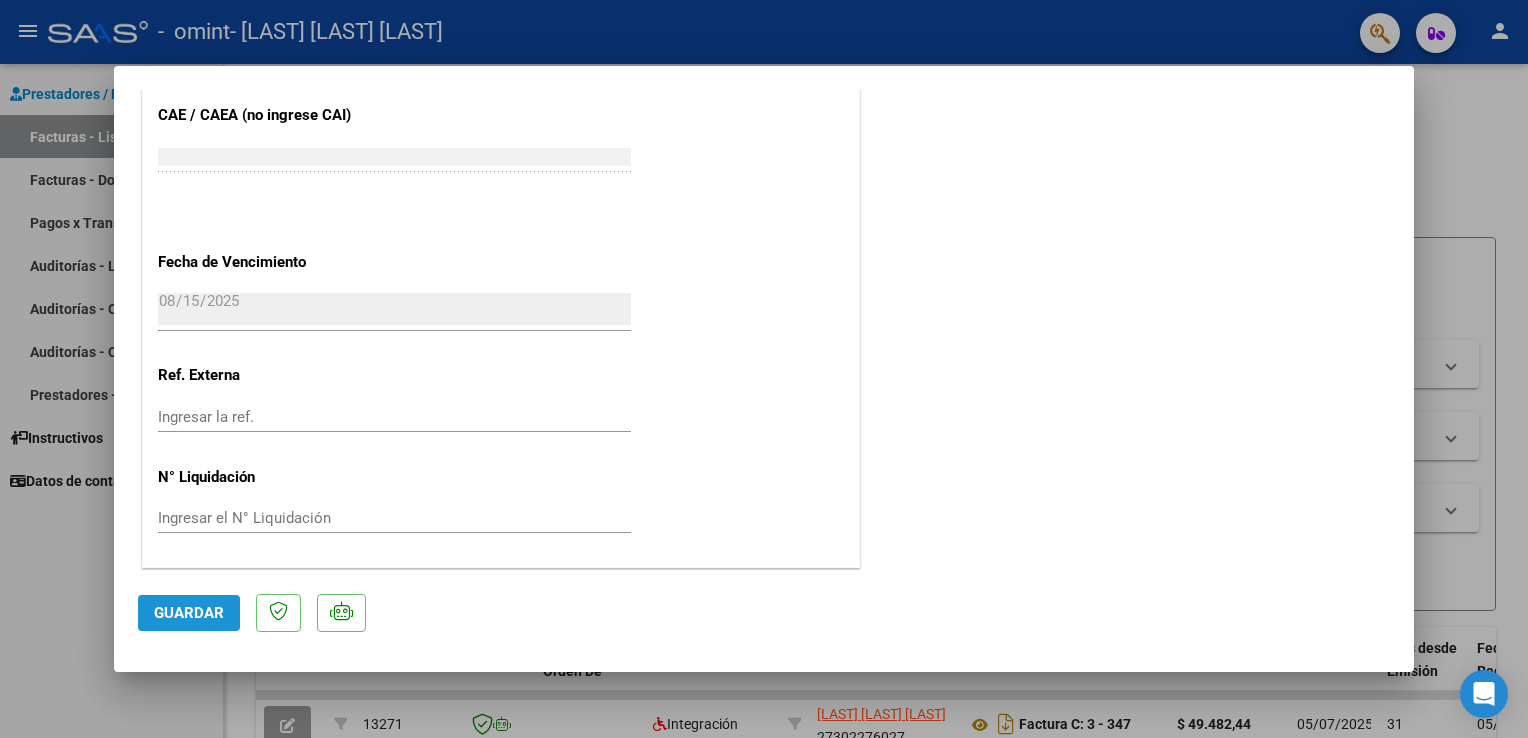 click on "Guardar" 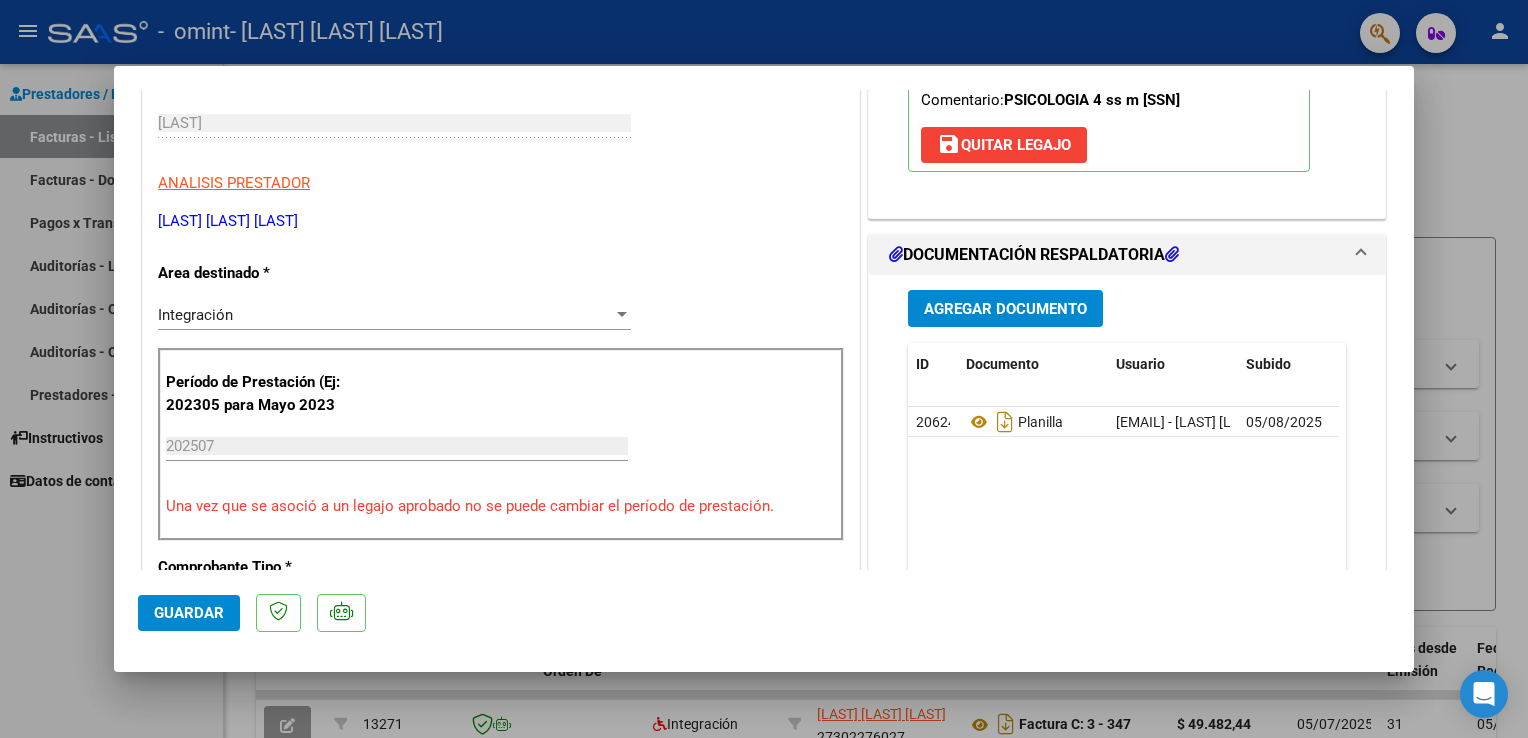 scroll, scrollTop: 57, scrollLeft: 0, axis: vertical 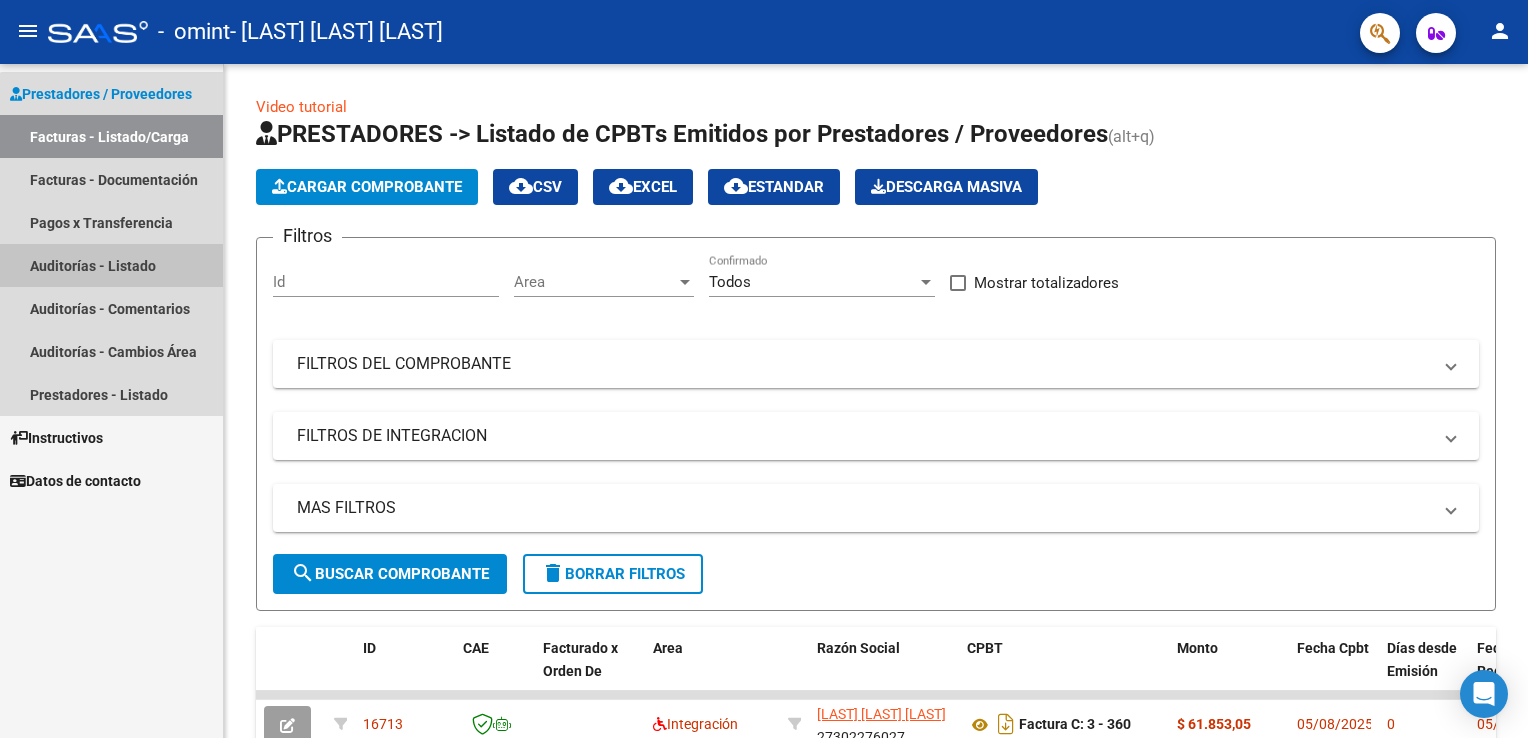 click on "Auditorías - Listado" at bounding box center (111, 265) 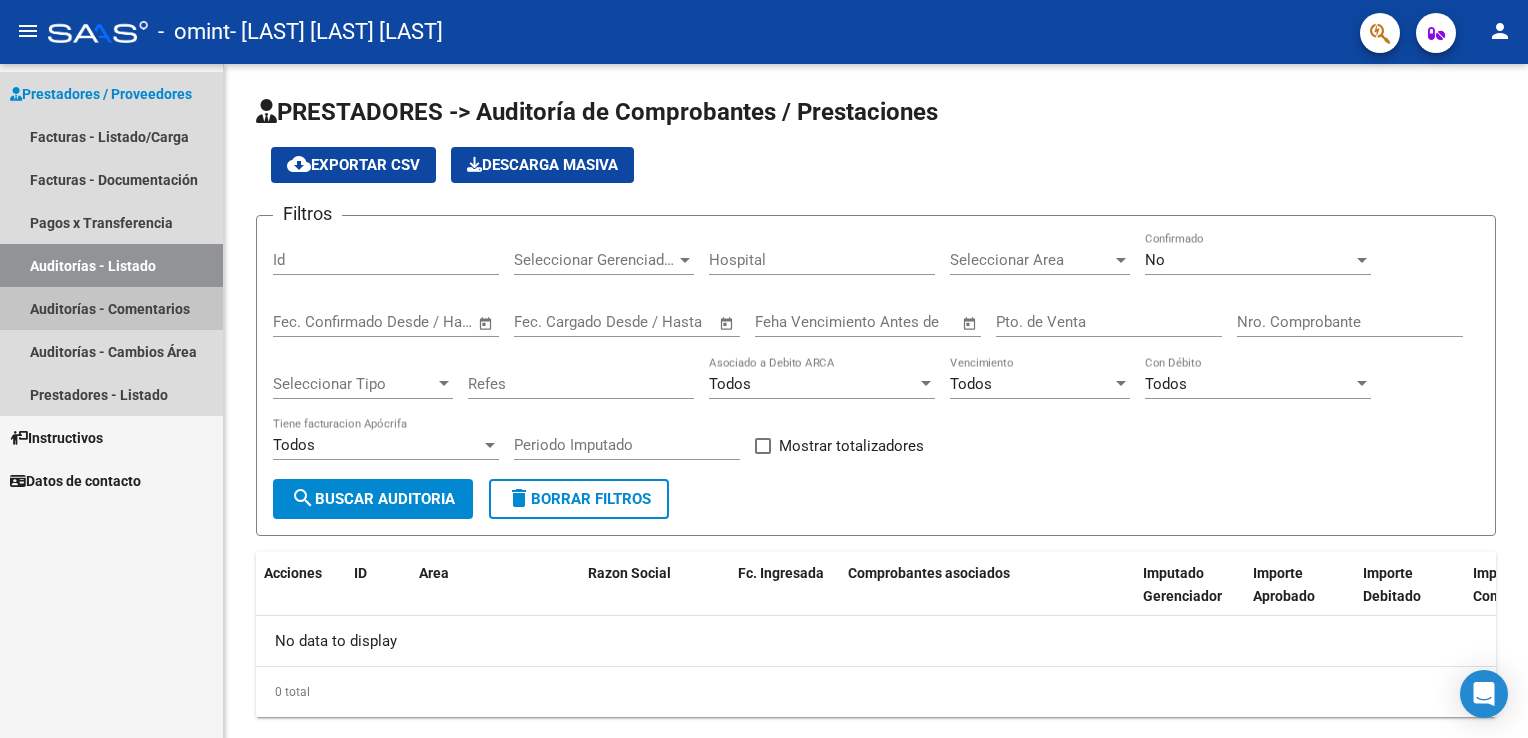 click on "Auditorías - Comentarios" at bounding box center (111, 308) 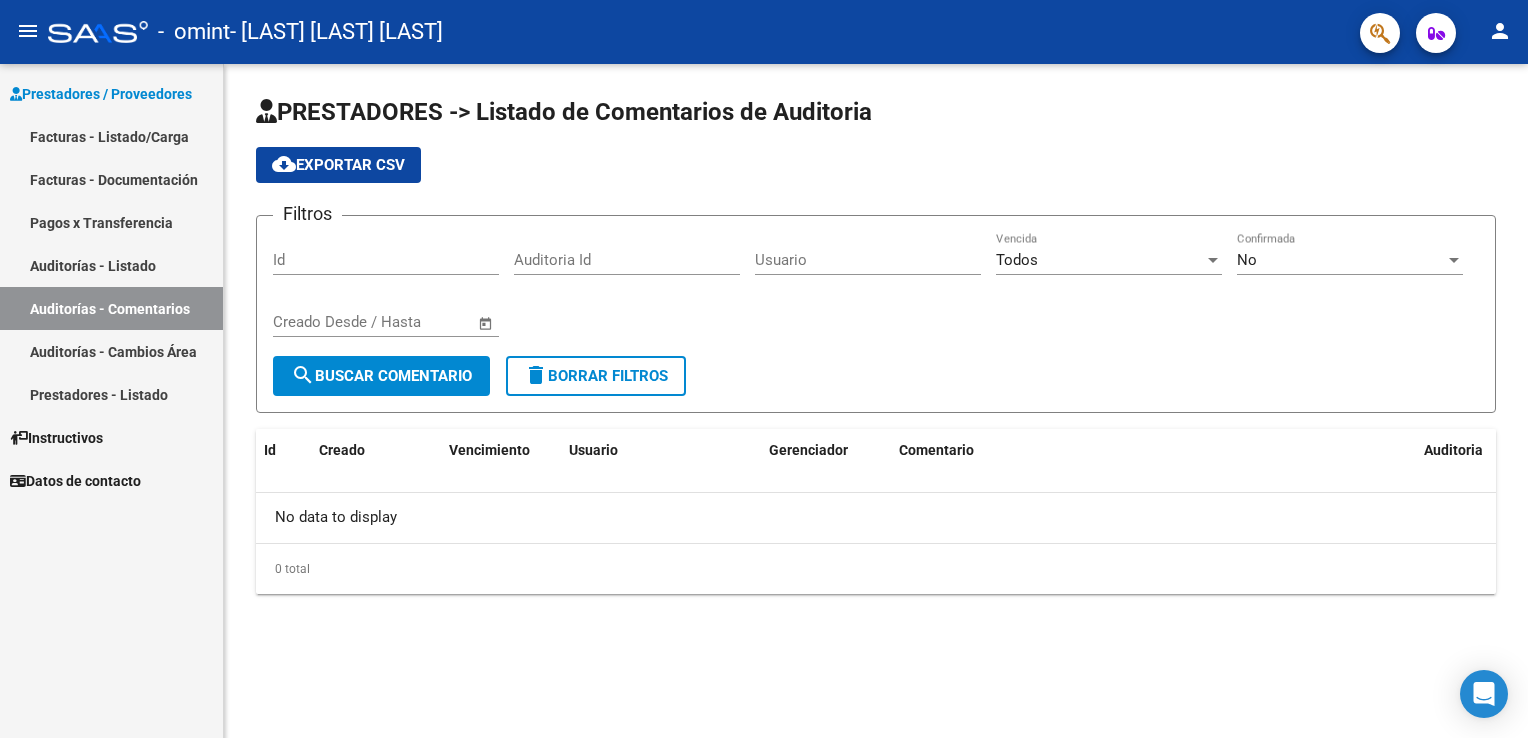 click on "Facturas - Listado/Carga" at bounding box center [111, 136] 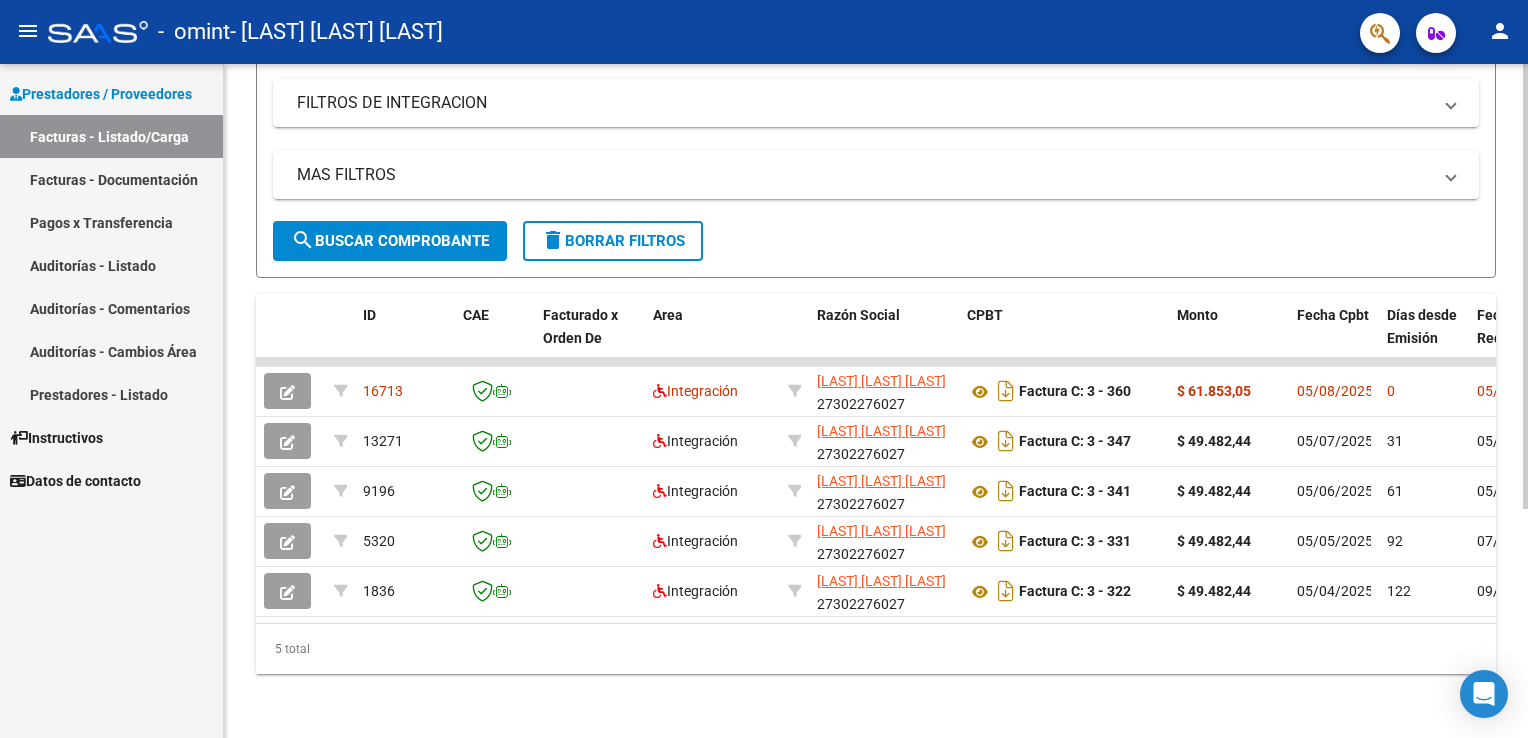 scroll, scrollTop: 340, scrollLeft: 0, axis: vertical 